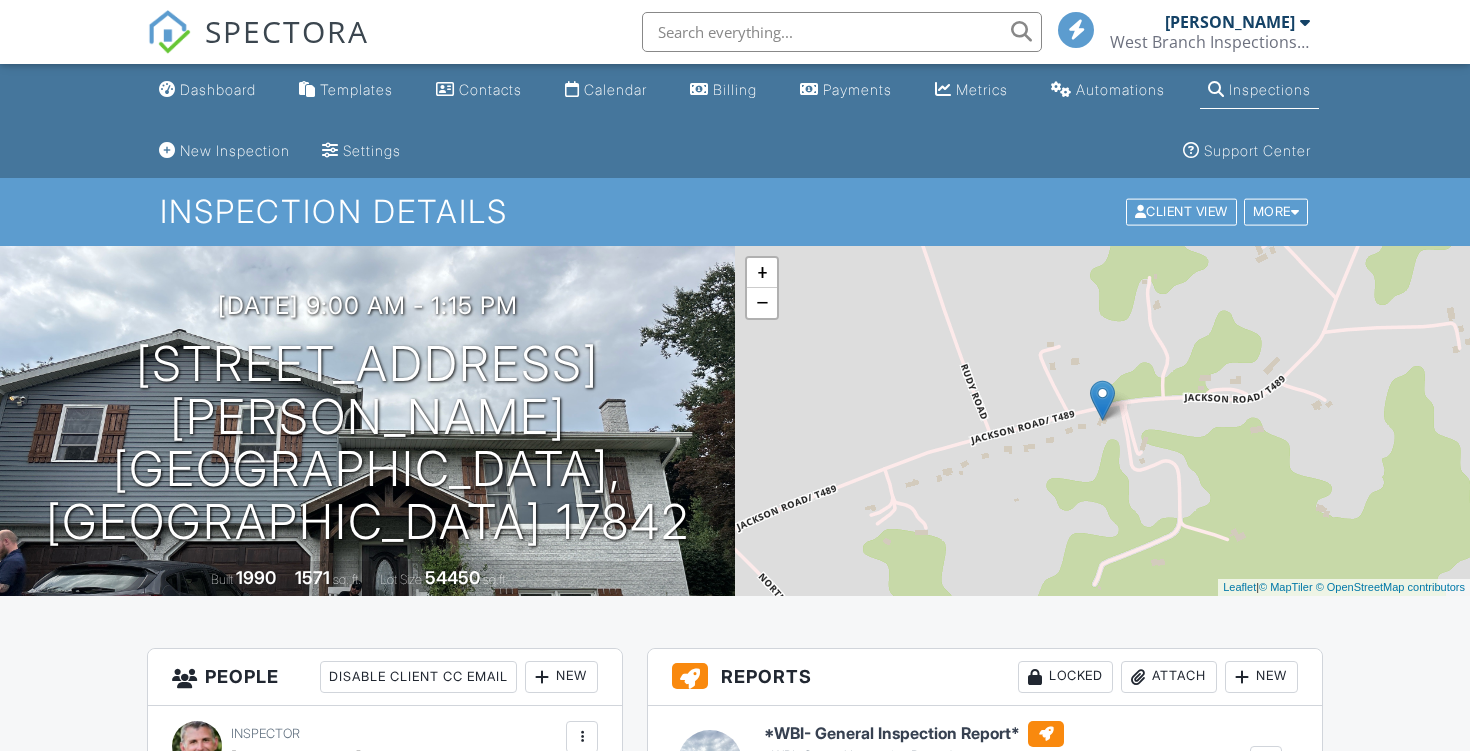 scroll, scrollTop: 0, scrollLeft: 0, axis: both 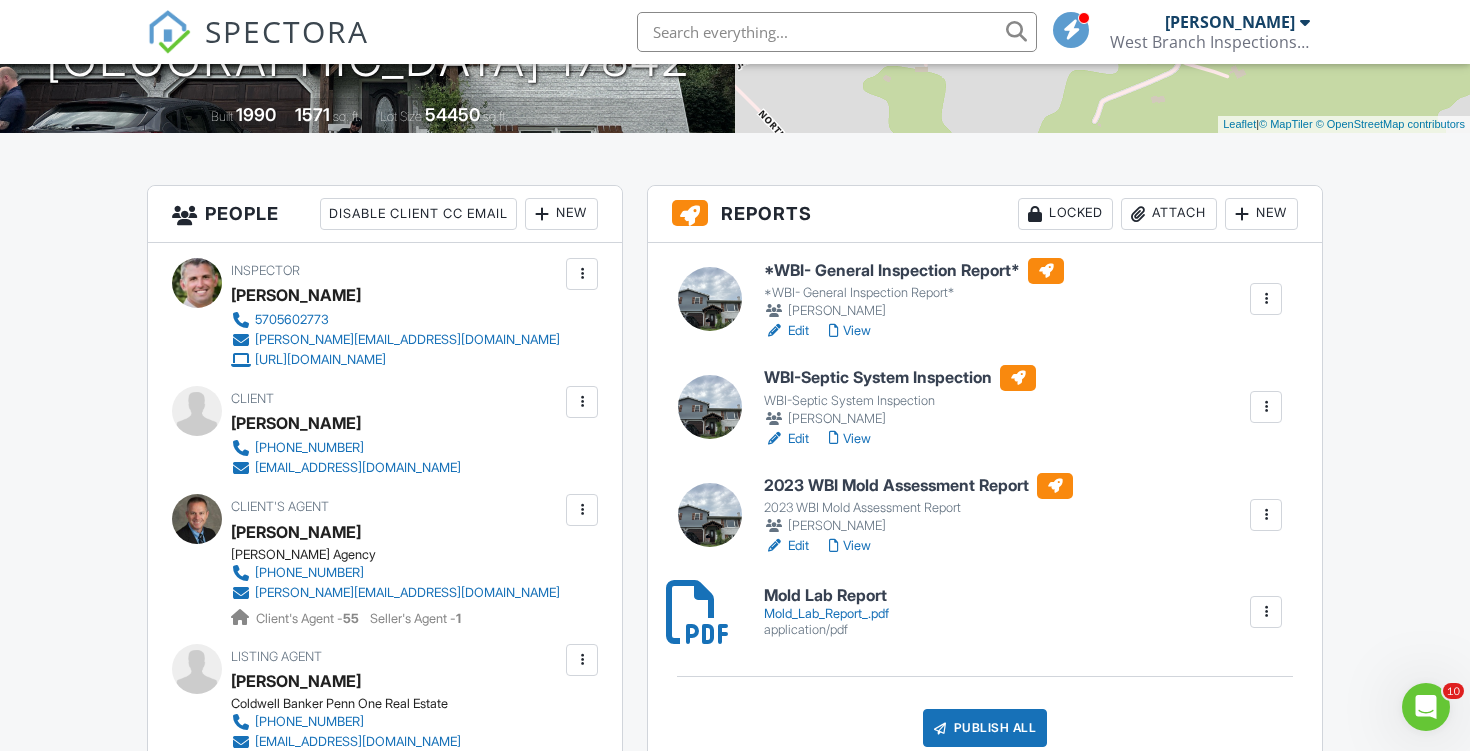 click on "View" at bounding box center [850, 331] 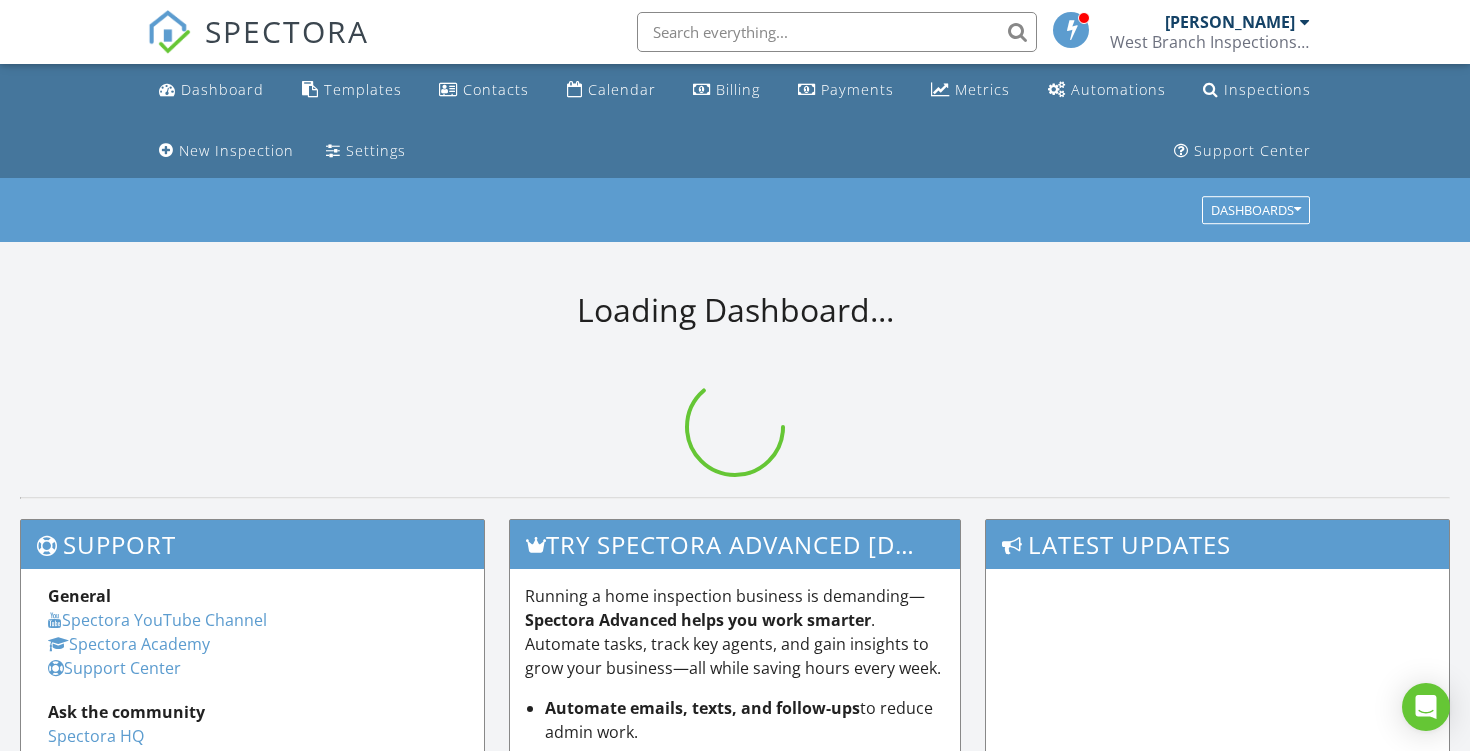 scroll, scrollTop: 0, scrollLeft: 0, axis: both 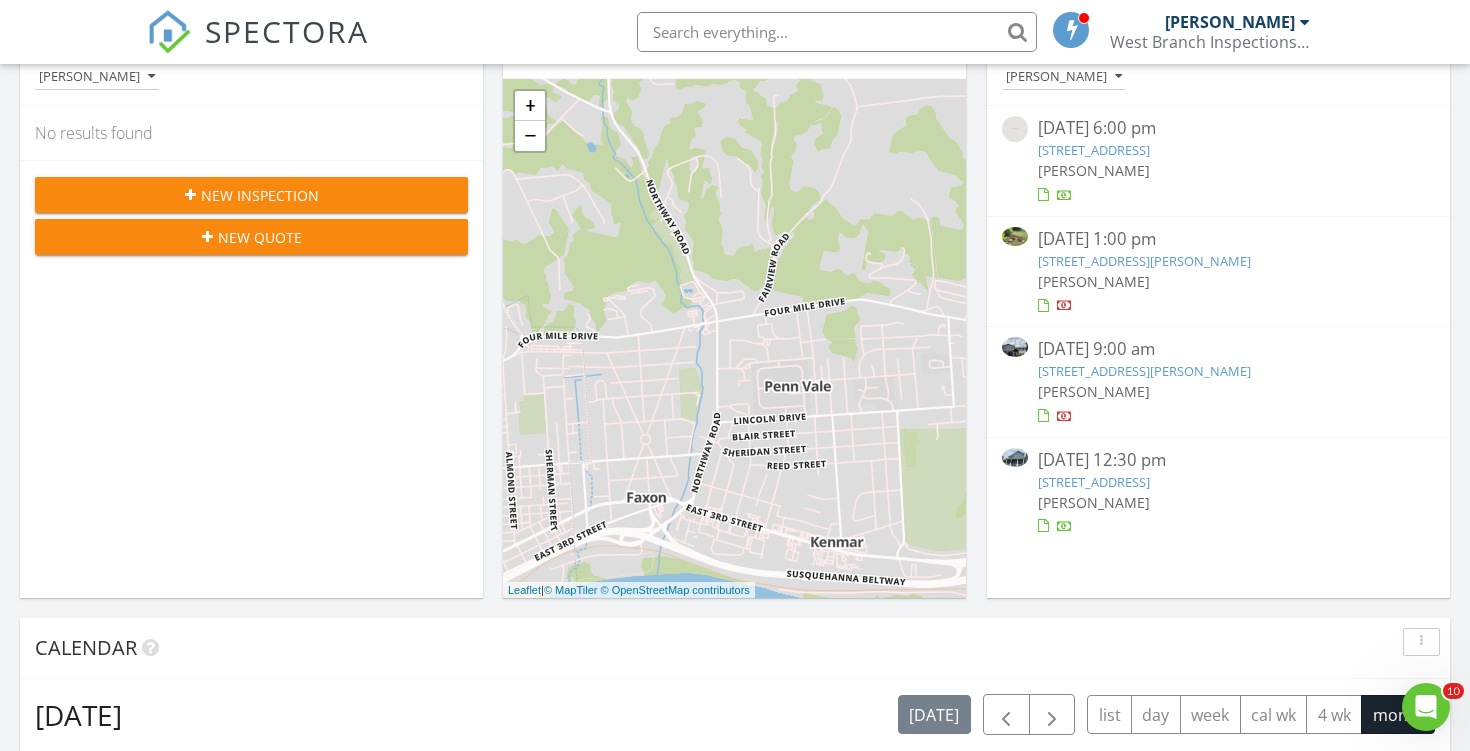 click on "595 Jackson Rd, Middleburg, PA 17842" at bounding box center (1144, 371) 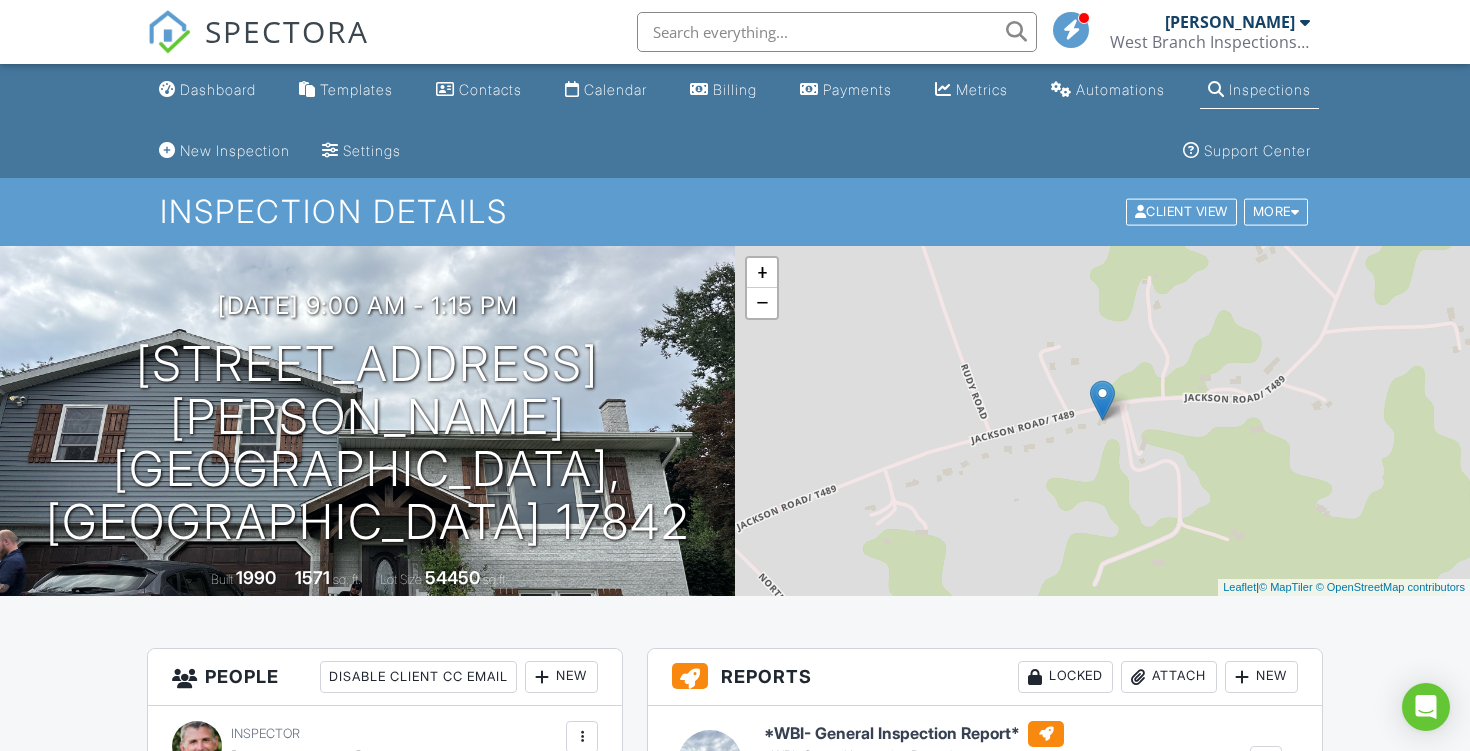 scroll, scrollTop: 0, scrollLeft: 0, axis: both 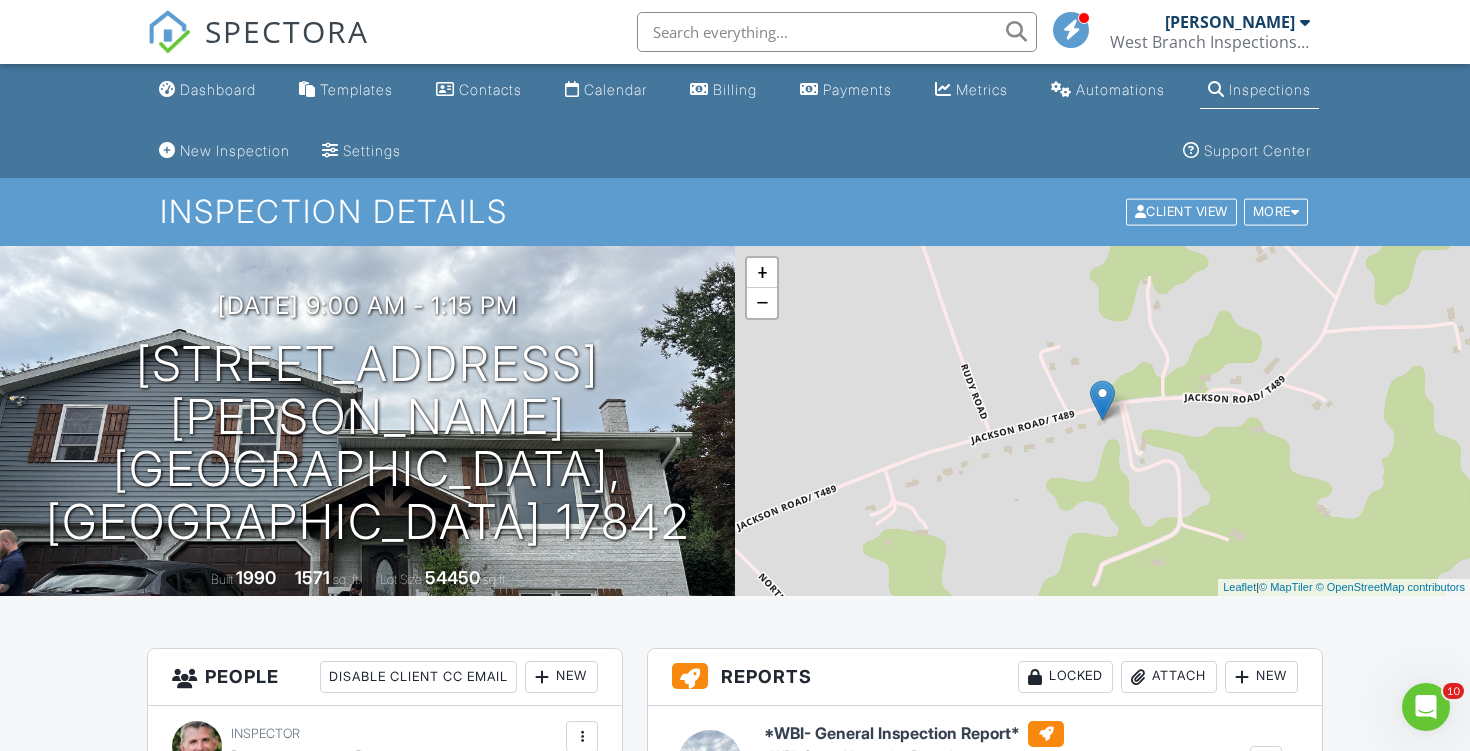 click on "All emails and texts are disabled for this inspection!
All emails and texts have been disabled for this inspection. This may have happened due to someone manually disabling them or this inspection being unconfirmed when it was scheduled. To re-enable emails and texts for this inspection, click the button below.
Turn on emails and texts
Turn on and Requeue Notifications
Reports
Locked
Attach
New
*WBI- General Inspection Report*
*WBI- General Inspection Report*
Josh McClain
Edit
View
Quick Publish
Assign Inspectors
Copy
Delete
WBI-Septic System Inspection
WBI-Septic System Inspection
Josh McClain
Edit
View
Quick Publish
Assign Inspectors
Copy
Delete
2023 WBI Mold Assessment Report
2023 WBI Mold Assessment Report" at bounding box center [735, 2328] 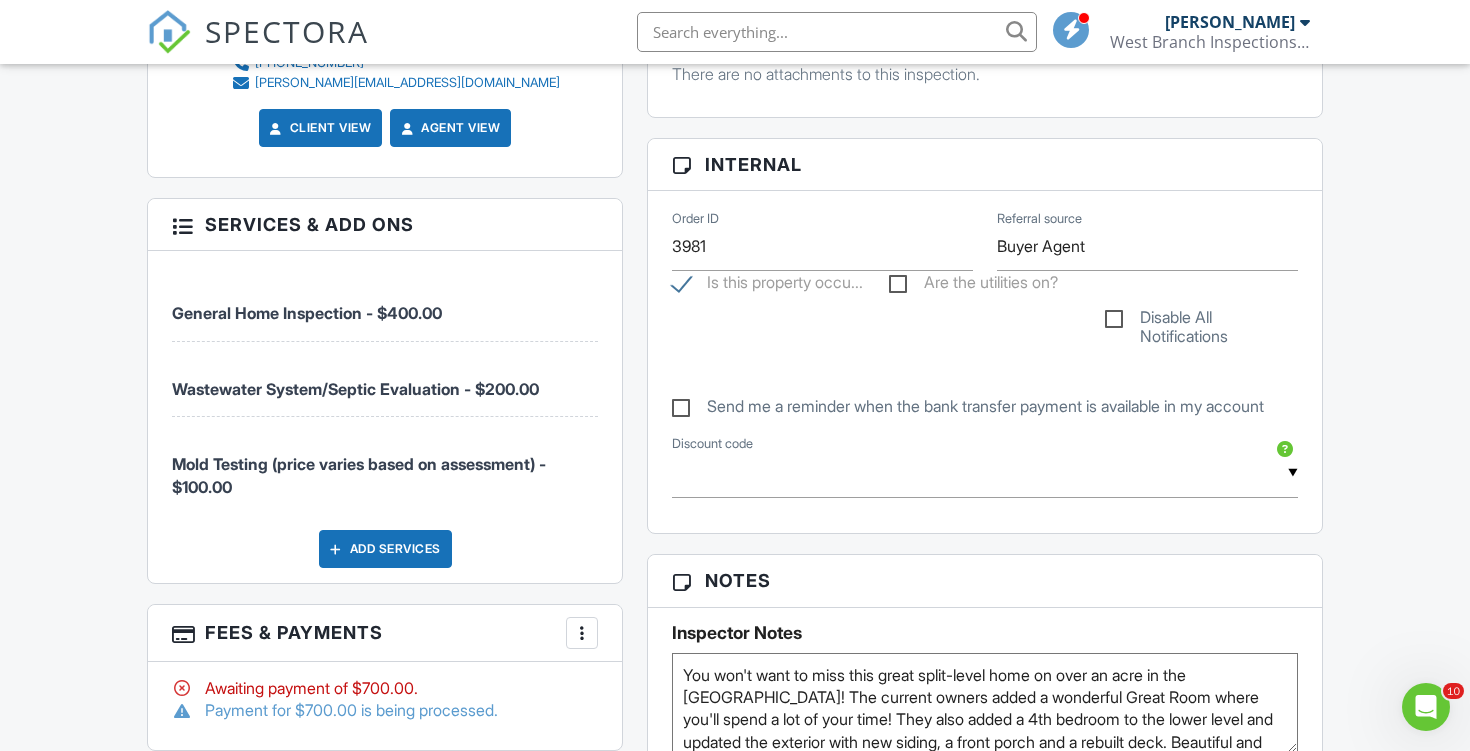 scroll, scrollTop: 1259, scrollLeft: 0, axis: vertical 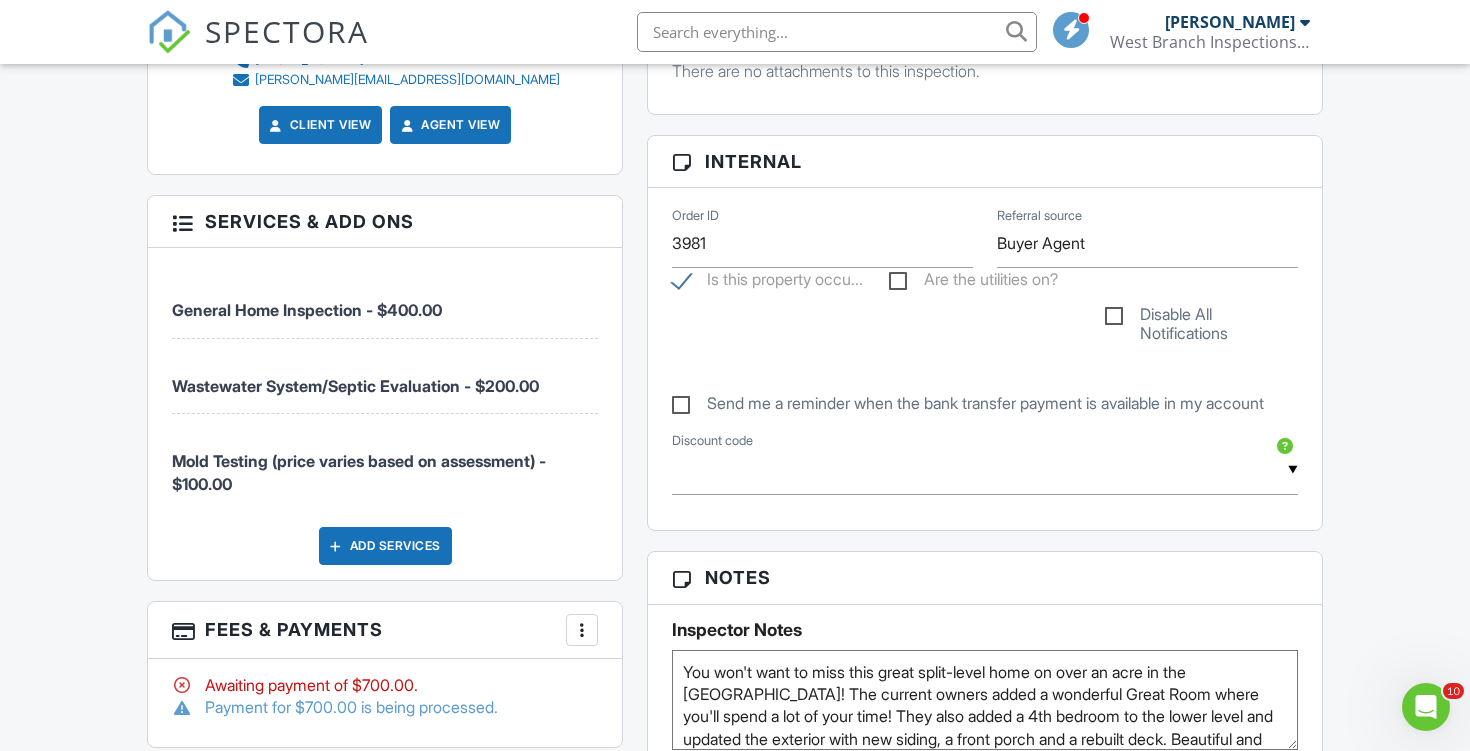 click on "Are the utilities on?" at bounding box center [973, 282] 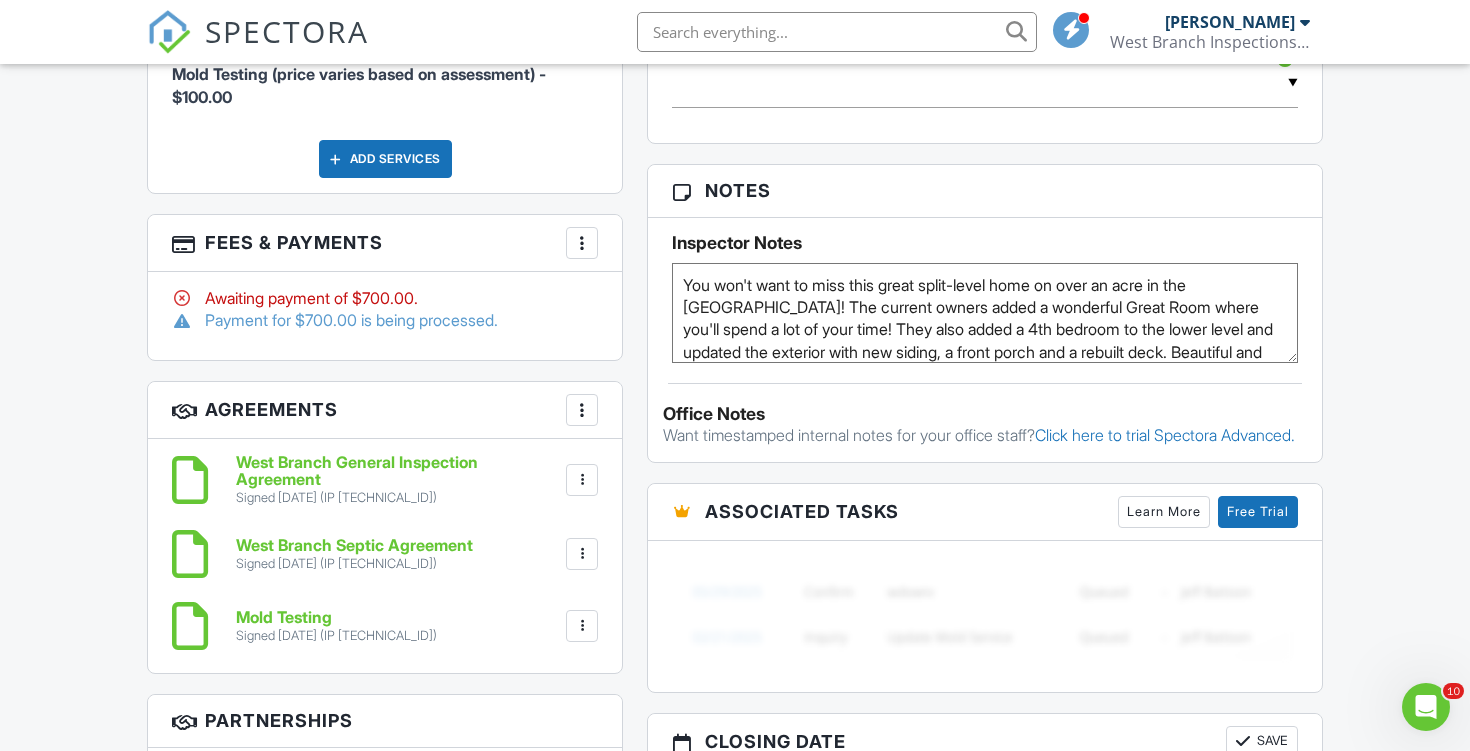 scroll, scrollTop: 1623, scrollLeft: 0, axis: vertical 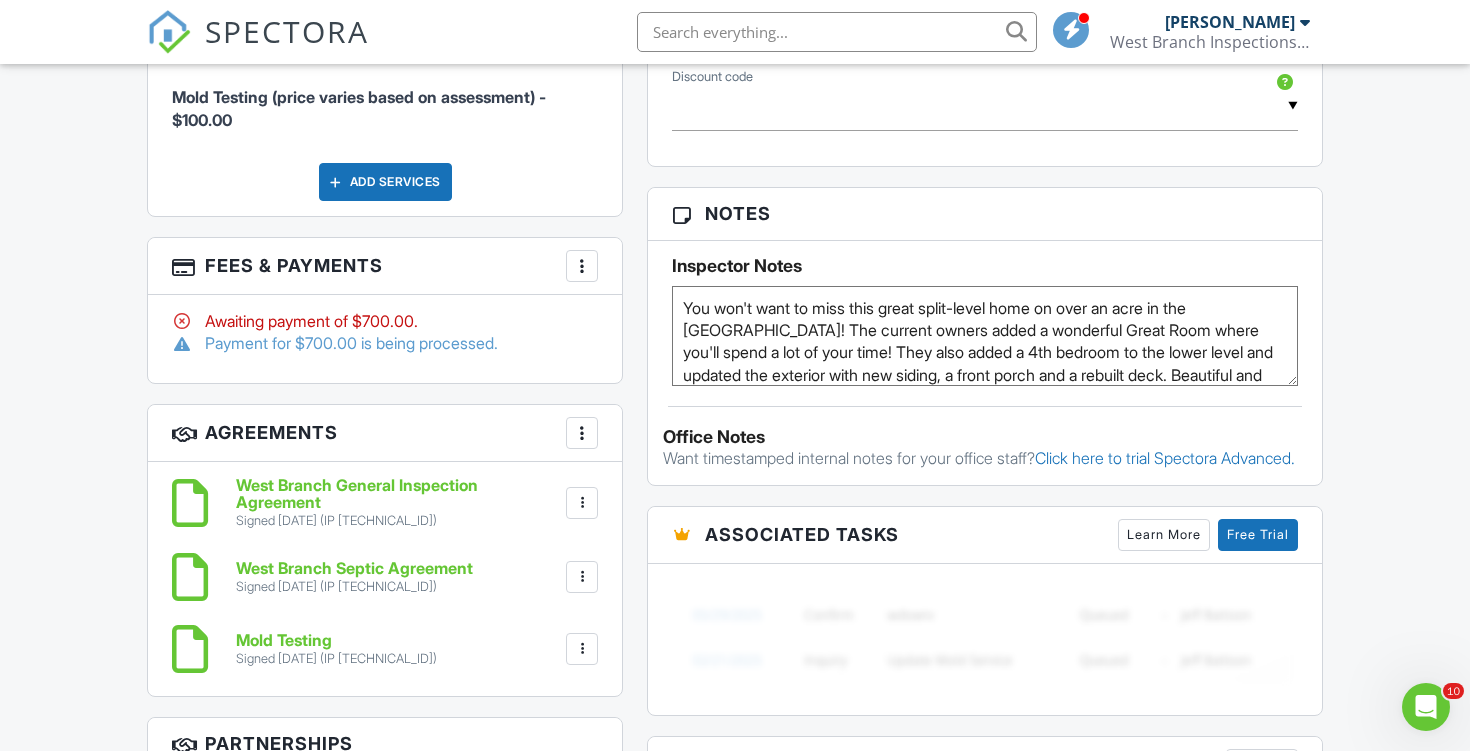 click at bounding box center [582, 266] 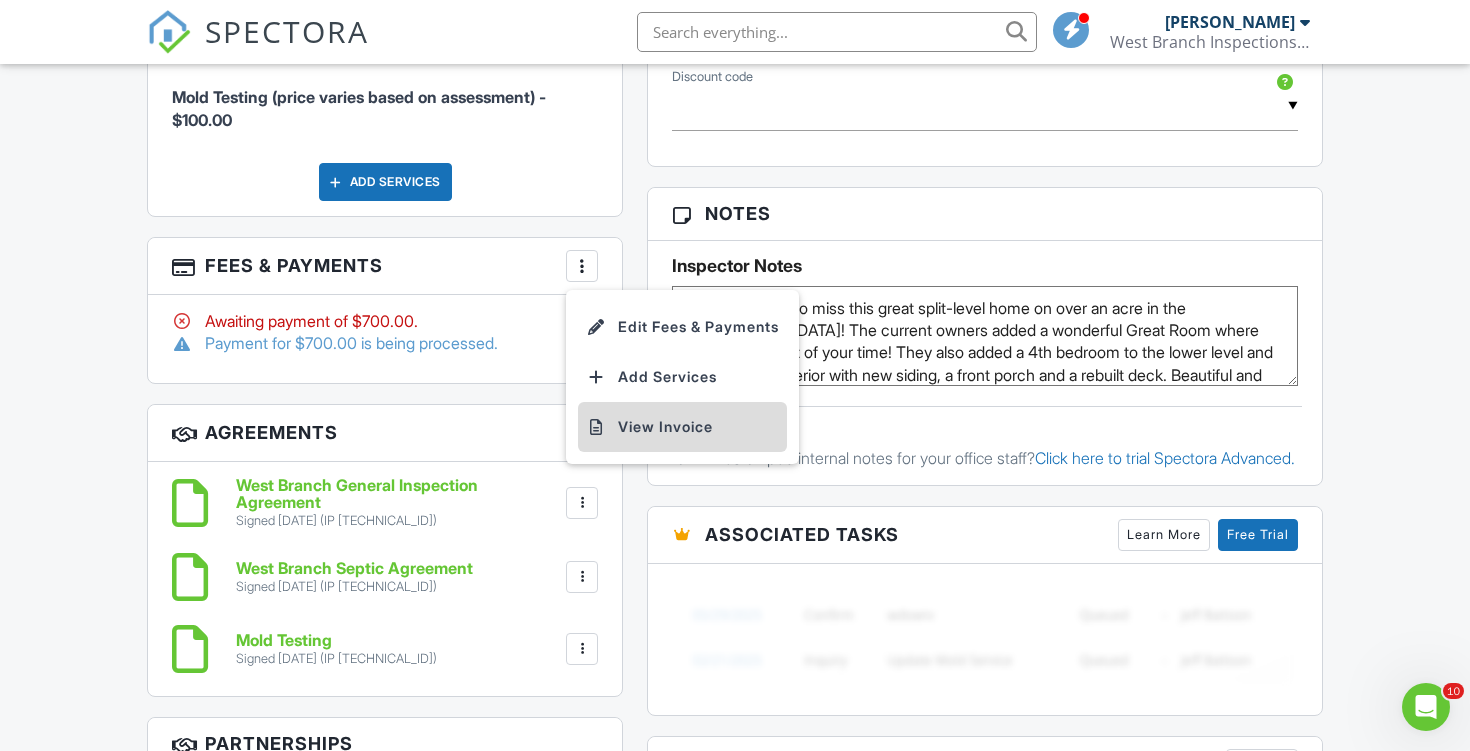 click on "View Invoice" at bounding box center [682, 427] 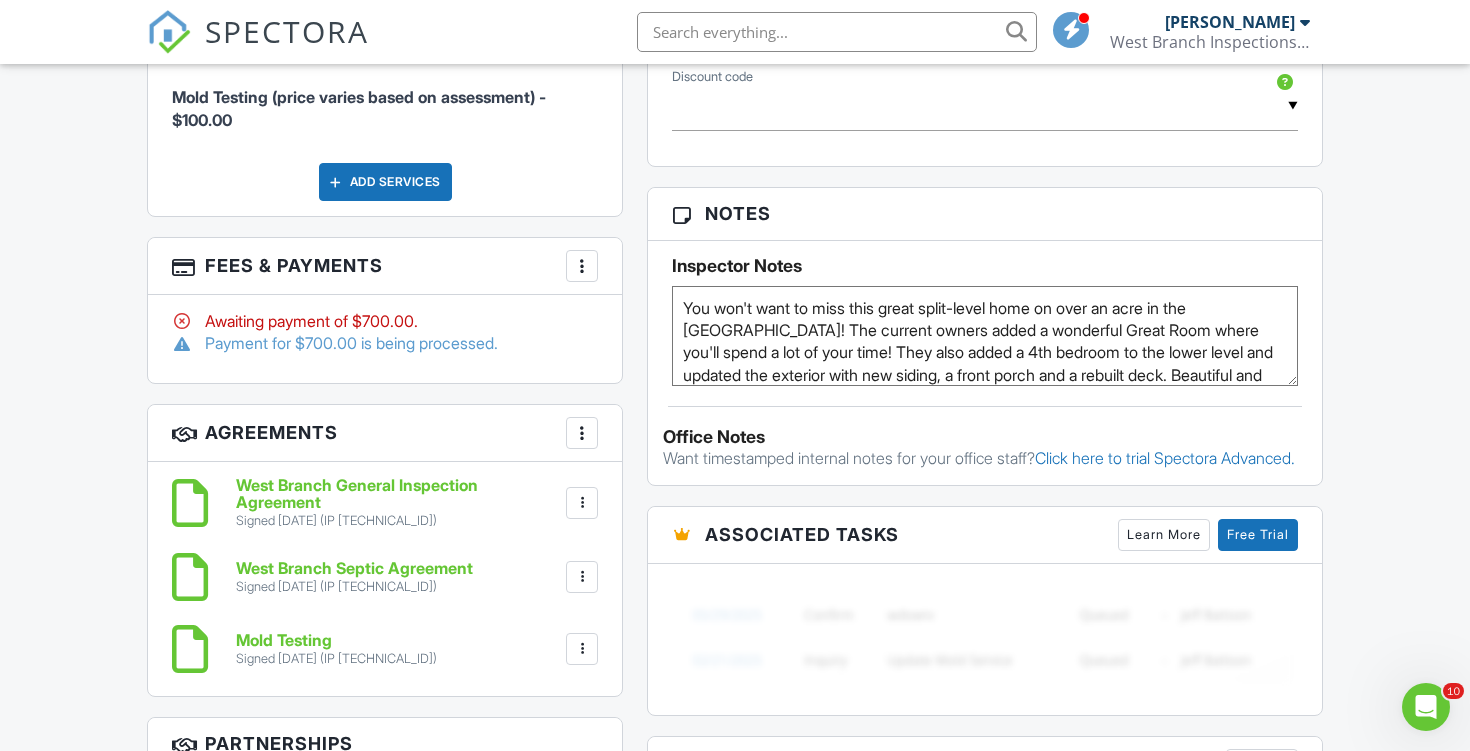 click on "Dashboard
Templates
Contacts
Calendar
Billing
Payments
Metrics
Automations
Inspections
New Inspection
Settings
Support Center
Inspection Details
Client View
More
Property Details
Reschedule
Reorder / Copy
Share
Cancel
Delete
Print Order
Convert to V9
View Change Log
07/09/2025  9:00 am
- 1:15 pm
595 Jackson Rd
Middleburg, PA 17842
Built
1990
1571
sq. ft.
Lot Size
54450
sq.ft.
+ − Leaflet  |  © MapTiler   © OpenStreetMap contributors
All emails and texts are disabled for this inspection!
Turn on emails and texts
Turn on and Requeue Notifications
Reports
Locked
Attach
New
*WBI- General Inspection Report*" at bounding box center (735, 429) 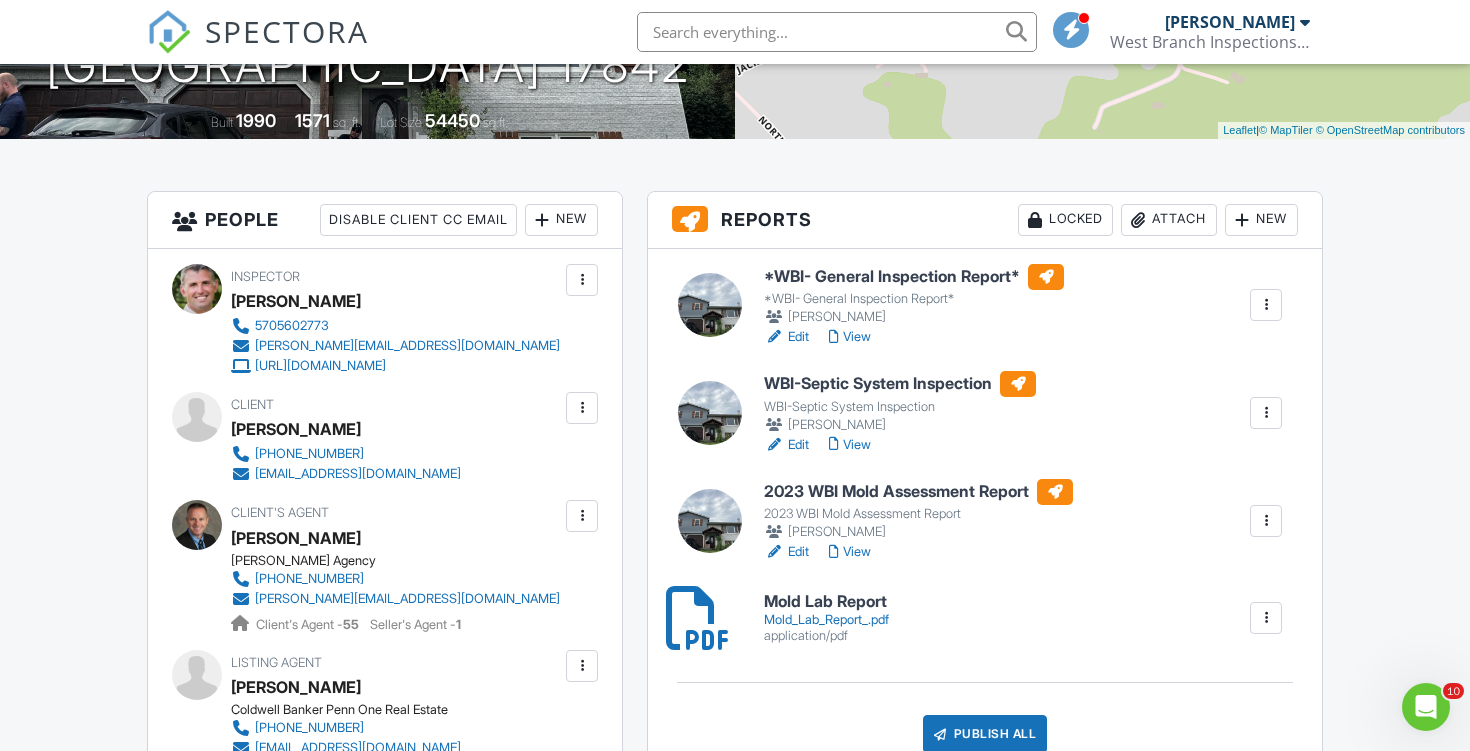 scroll, scrollTop: 415, scrollLeft: 0, axis: vertical 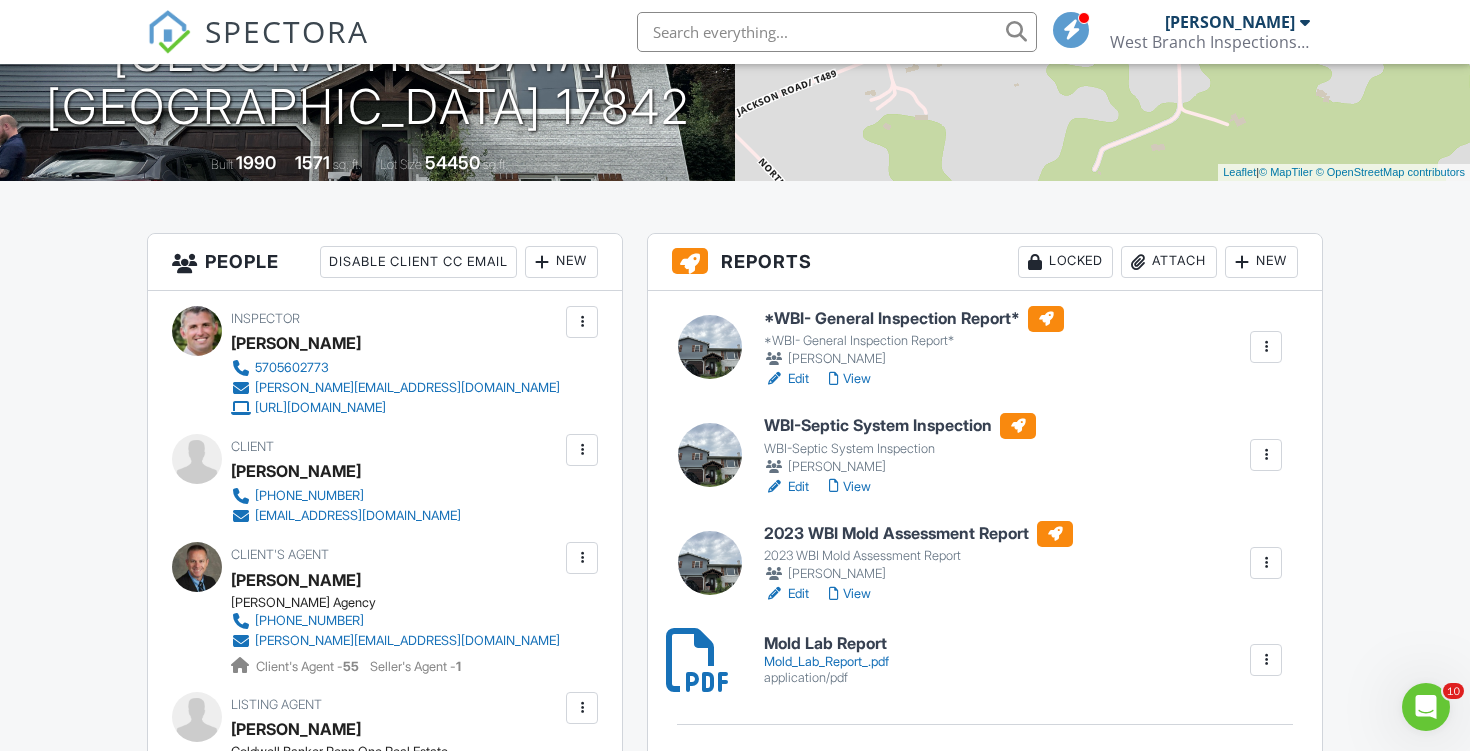 click on "Locked" at bounding box center (1065, 262) 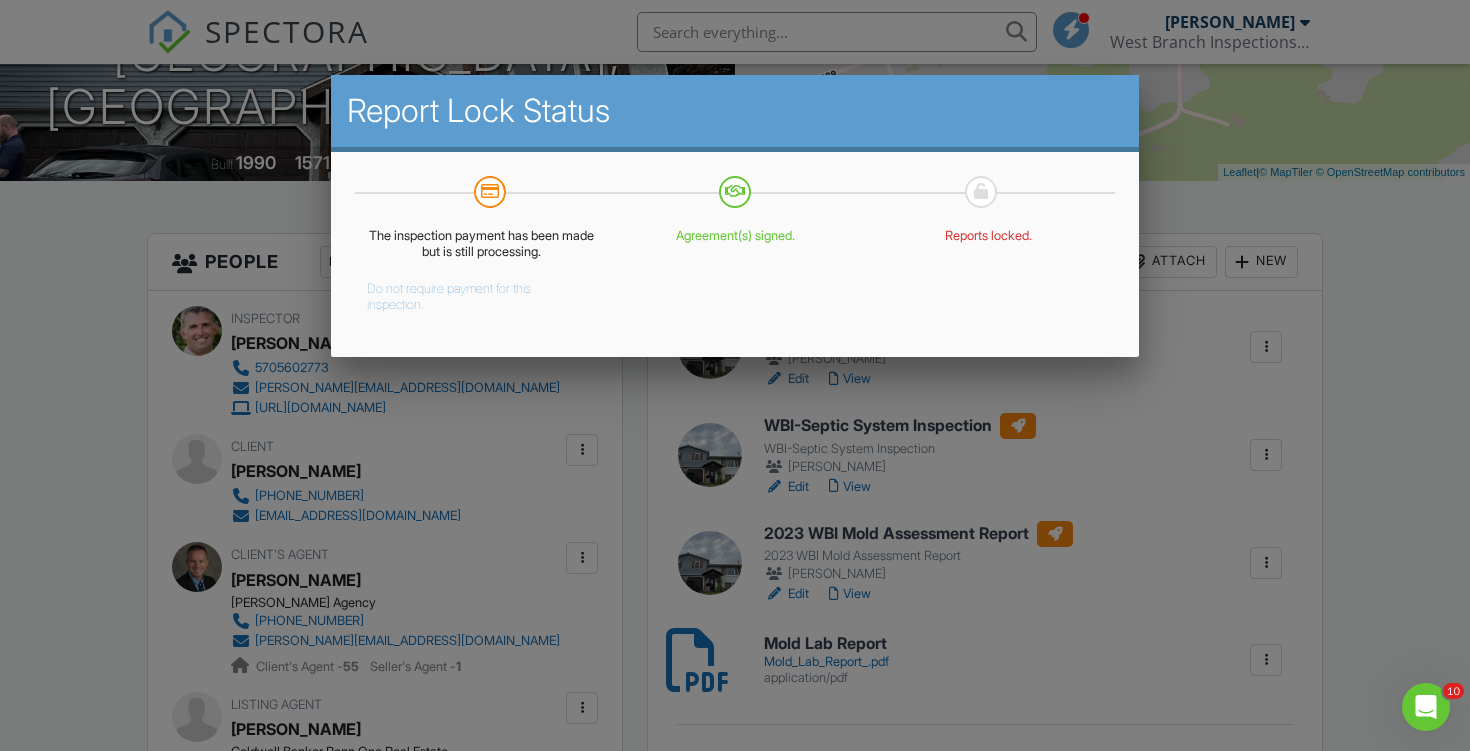 click on "Do not require payment for this inspection." at bounding box center [467, 293] 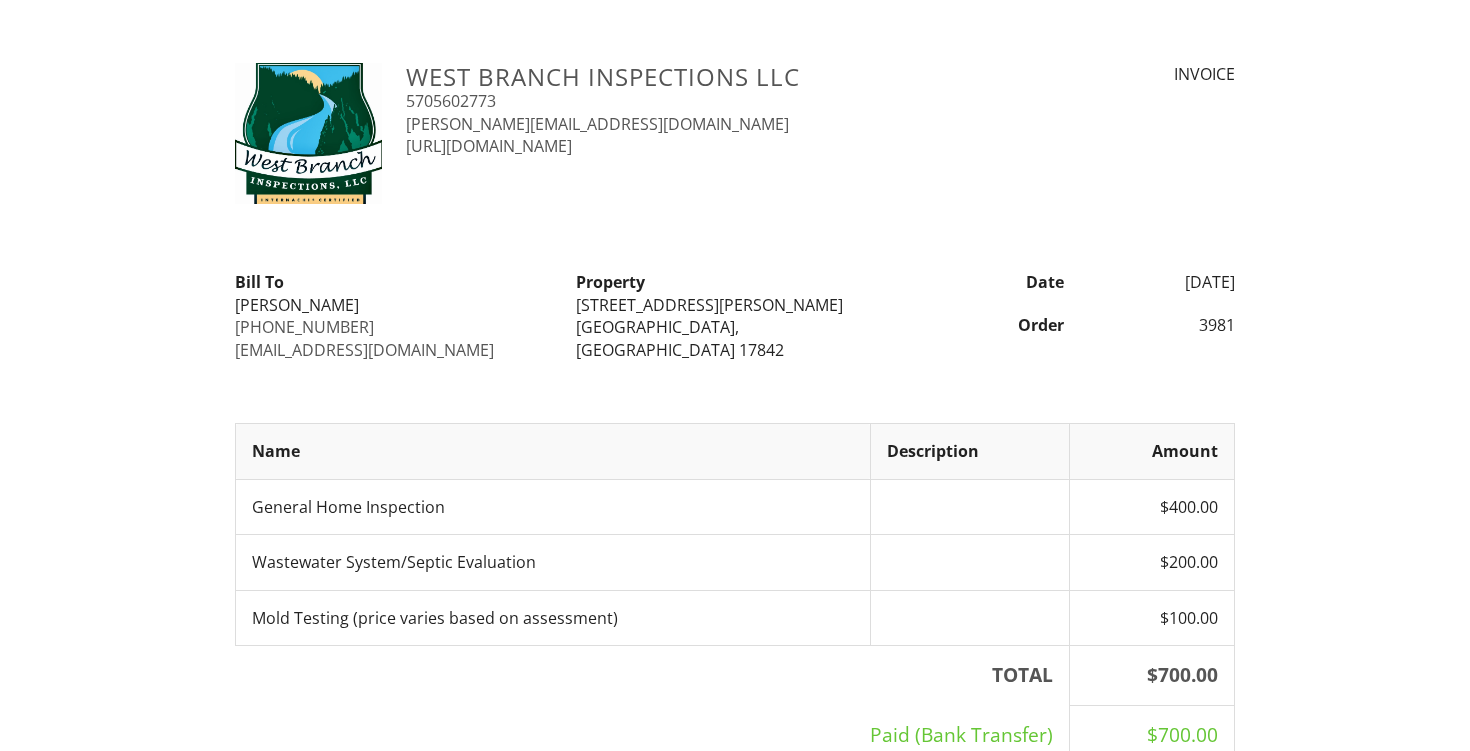 scroll, scrollTop: 0, scrollLeft: 0, axis: both 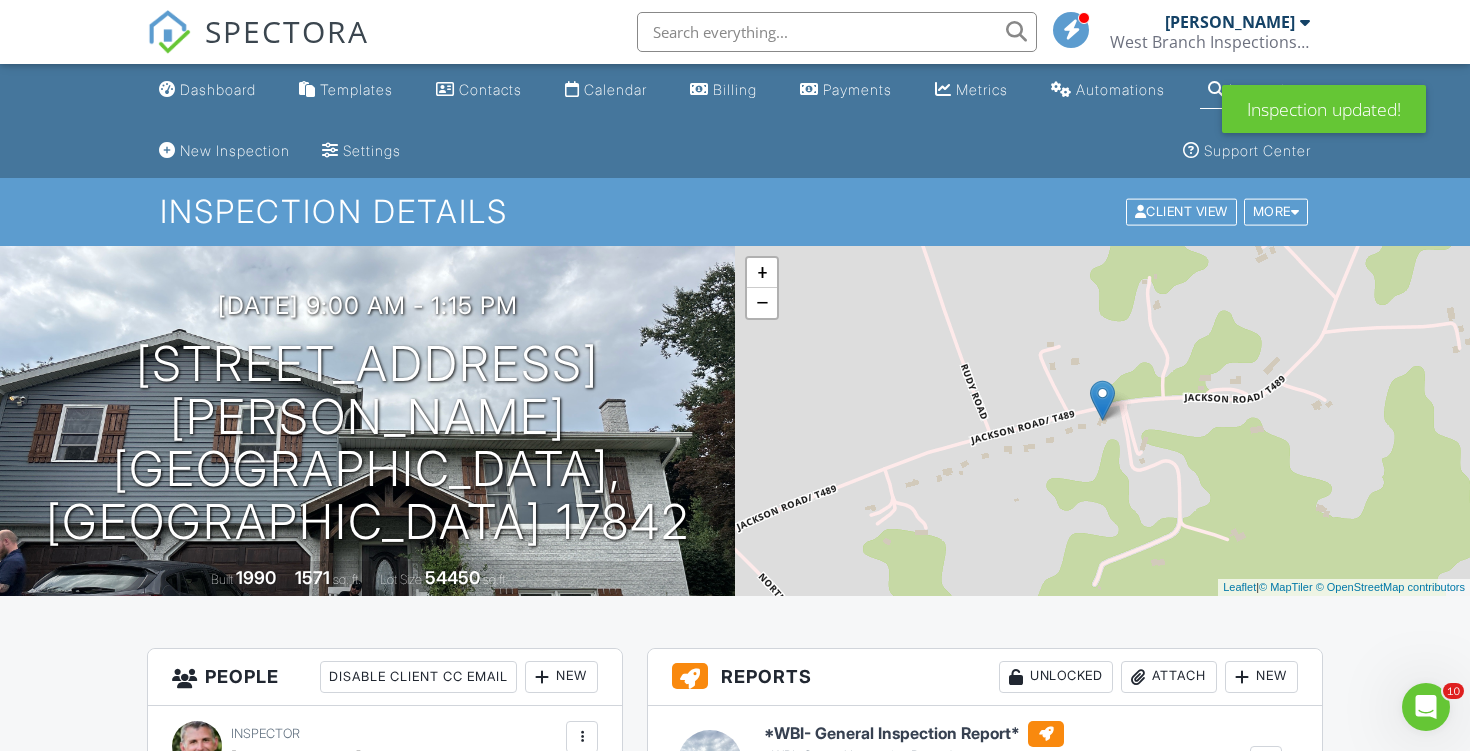 click on "All emails and texts are disabled for this inspection!
All emails and texts have been disabled for this inspection. This may have happened due to someone manually disabling them or this inspection being unconfirmed when it was scheduled. To re-enable emails and texts for this inspection, click the button below.
Turn on emails and texts
Turn on and Requeue Notifications
Reports
Unlocked
Attach
New
*WBI- General Inspection Report*
*WBI- General Inspection Report*
Josh McClain
Edit
View
Quick Publish
Assign Inspectors
Copy
Delete
WBI-Septic System Inspection
WBI-Septic System Inspection
Josh McClain
Edit
View
Quick Publish
Assign Inspectors
Copy
Delete
2023 WBI Mold Assessment Report
2023 WBI Mold Assessment Report" at bounding box center (735, 2328) 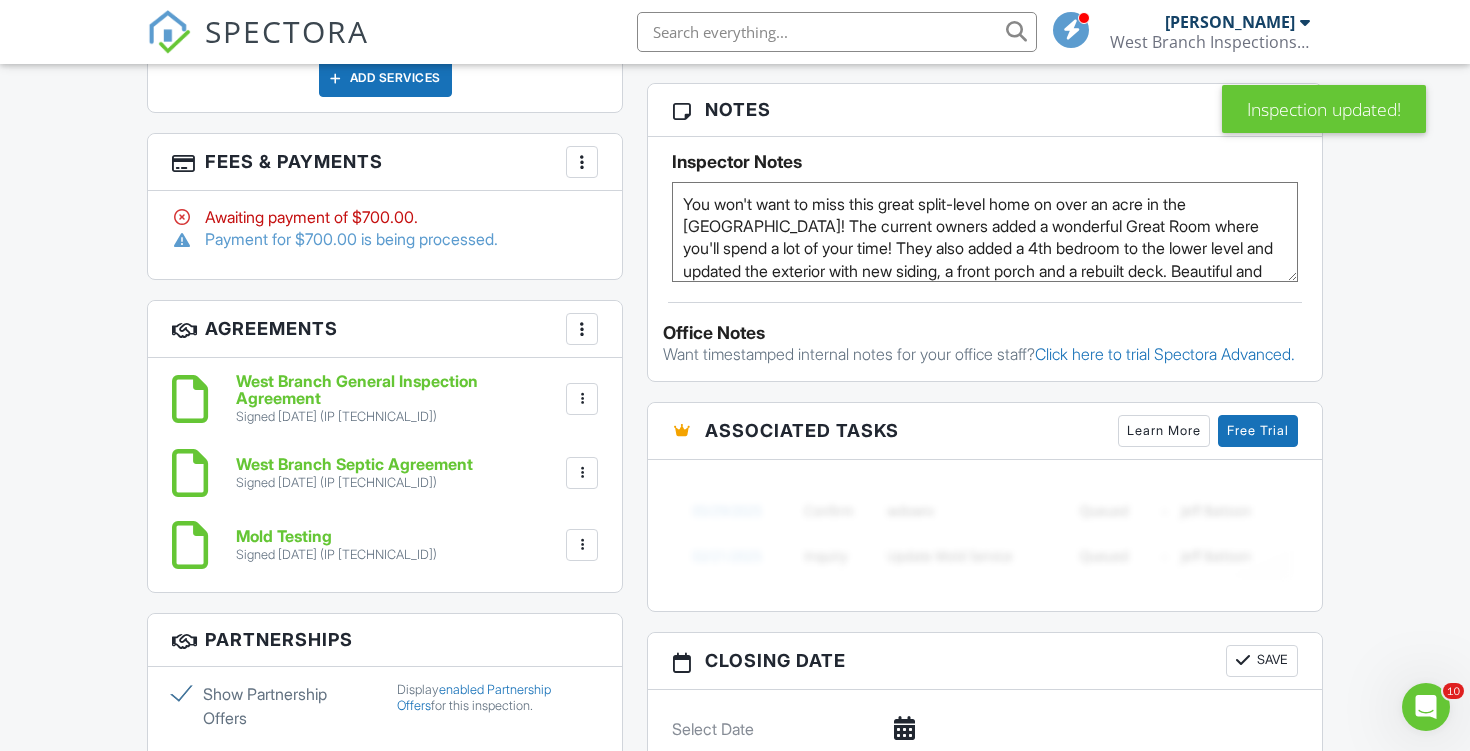 scroll, scrollTop: 1729, scrollLeft: 0, axis: vertical 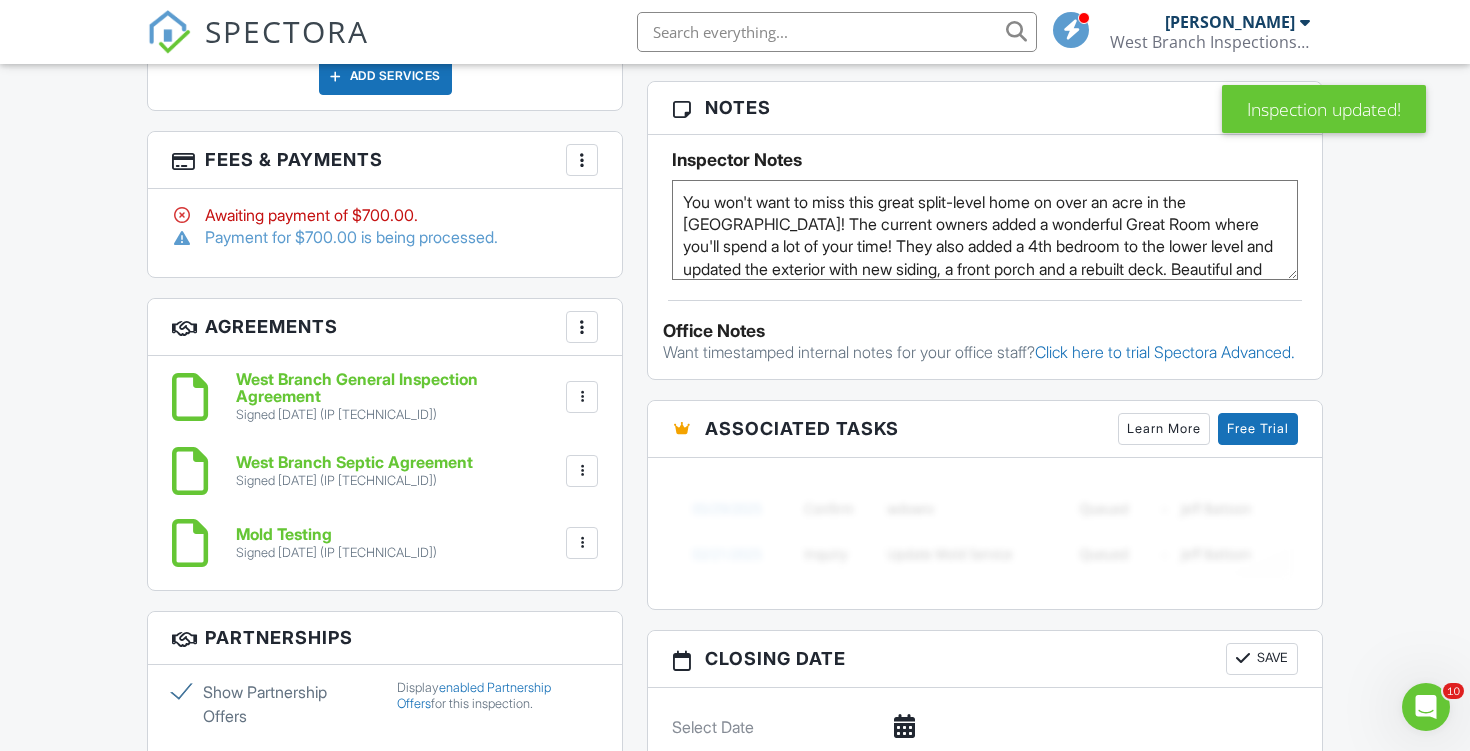 click at bounding box center [582, 160] 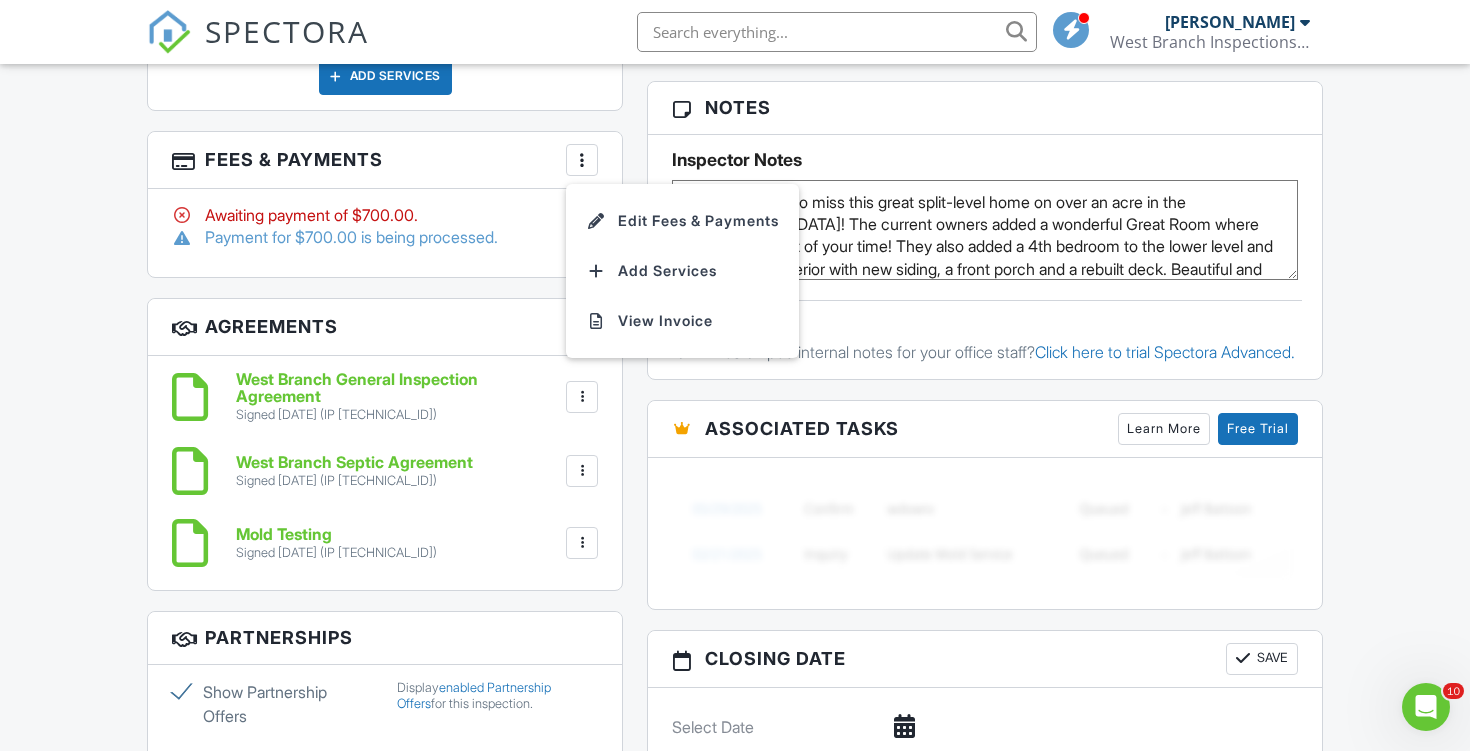 click on "Dashboard
Templates
Contacts
Calendar
Billing
Payments
Metrics
Automations
Inspections
New Inspection
Settings
Support Center
Inspection Details
Client View
More
Property Details
Reschedule
Reorder / Copy
Share
Cancel
Delete
Print Order
Convert to V9
View Change Log
07/09/2025  9:00 am
- 1:15 pm
595 Jackson Rd
Middleburg, PA 17842
Built
1990
1571
sq. ft.
Lot Size
54450
sq.ft.
+ − Leaflet  |  © MapTiler   © OpenStreetMap contributors
All emails and texts are disabled for this inspection!
Turn on emails and texts
Turn on and Requeue Notifications
Reports
Unlocked
Attach
New
*WBI- General Inspection Report*" at bounding box center [735, 323] 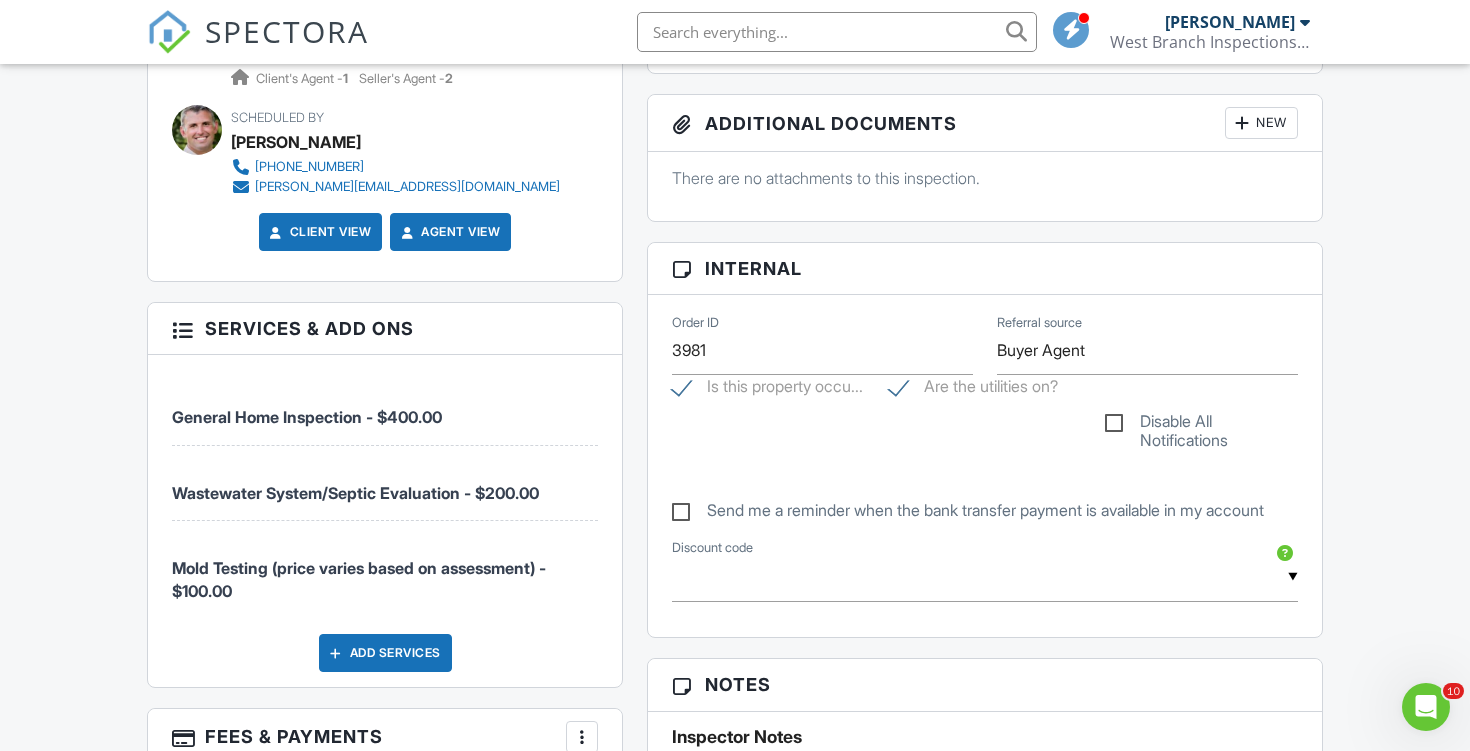 scroll, scrollTop: 1128, scrollLeft: 0, axis: vertical 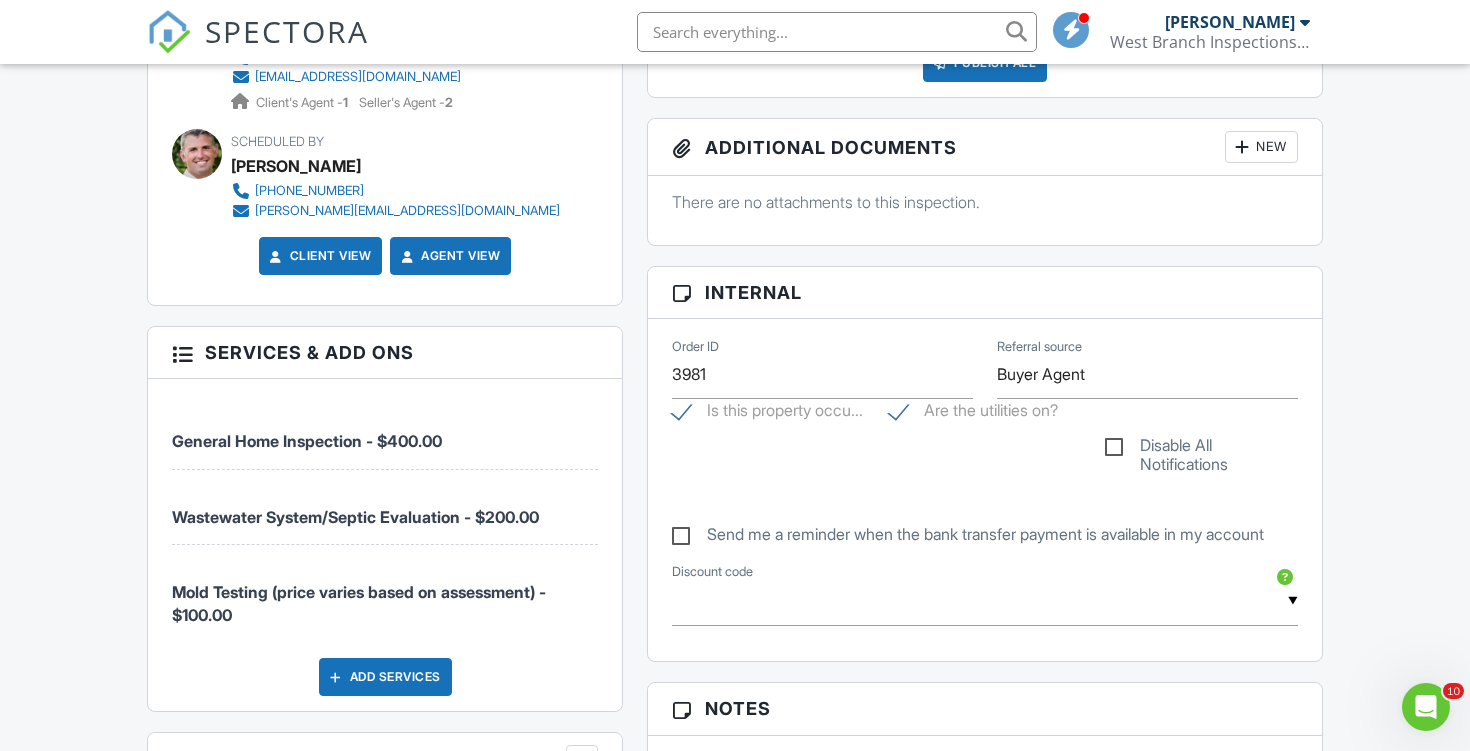 click on "Send me a reminder when the bank transfer payment is available in my account" at bounding box center (968, 537) 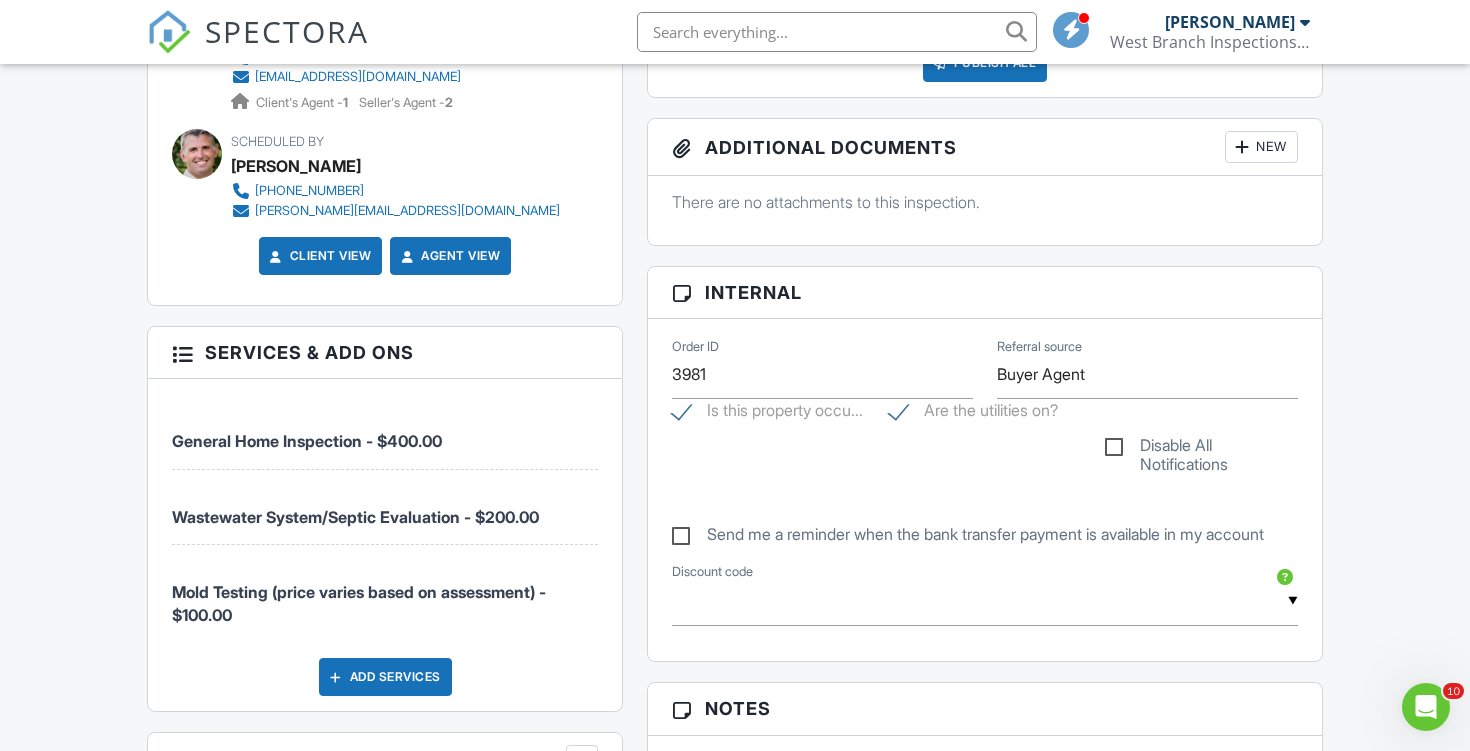 checkbox on "true" 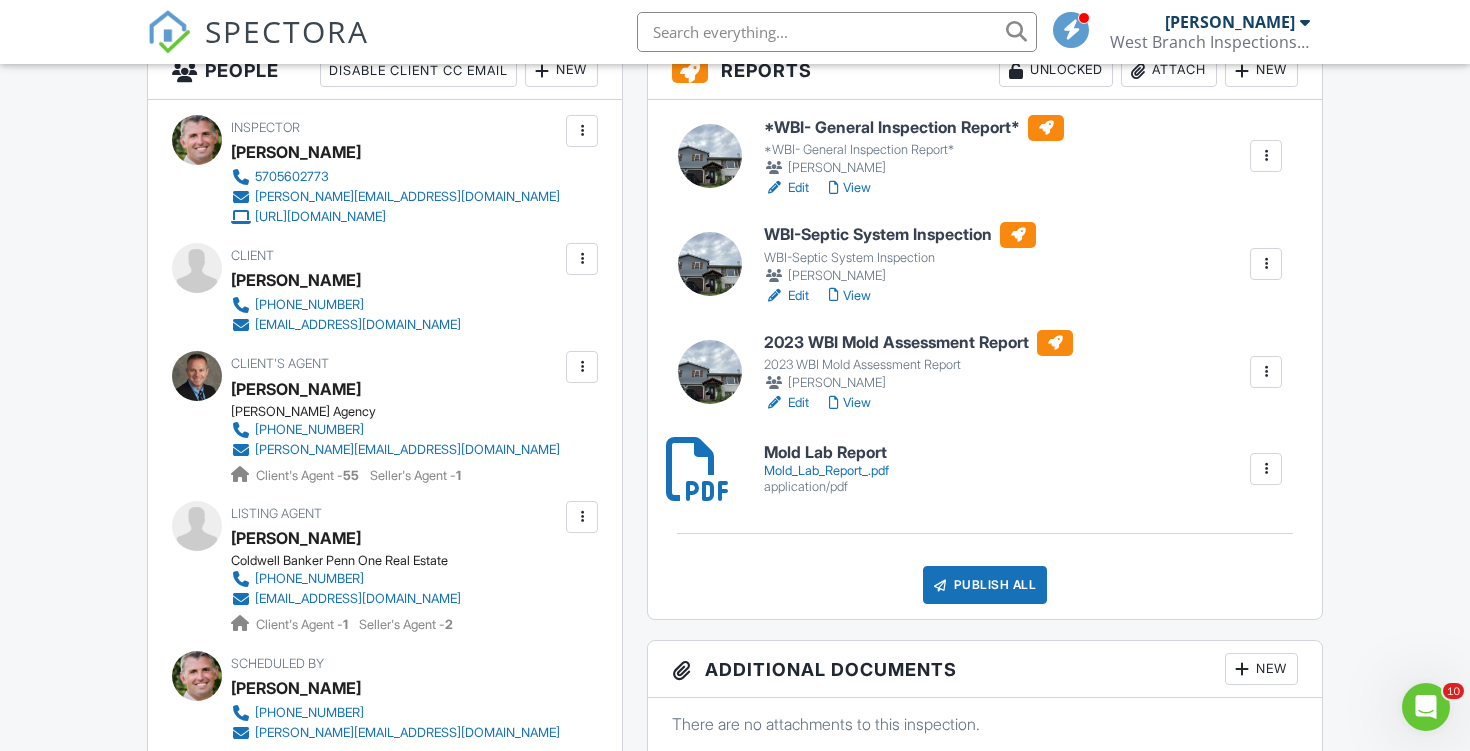 scroll, scrollTop: 706, scrollLeft: 0, axis: vertical 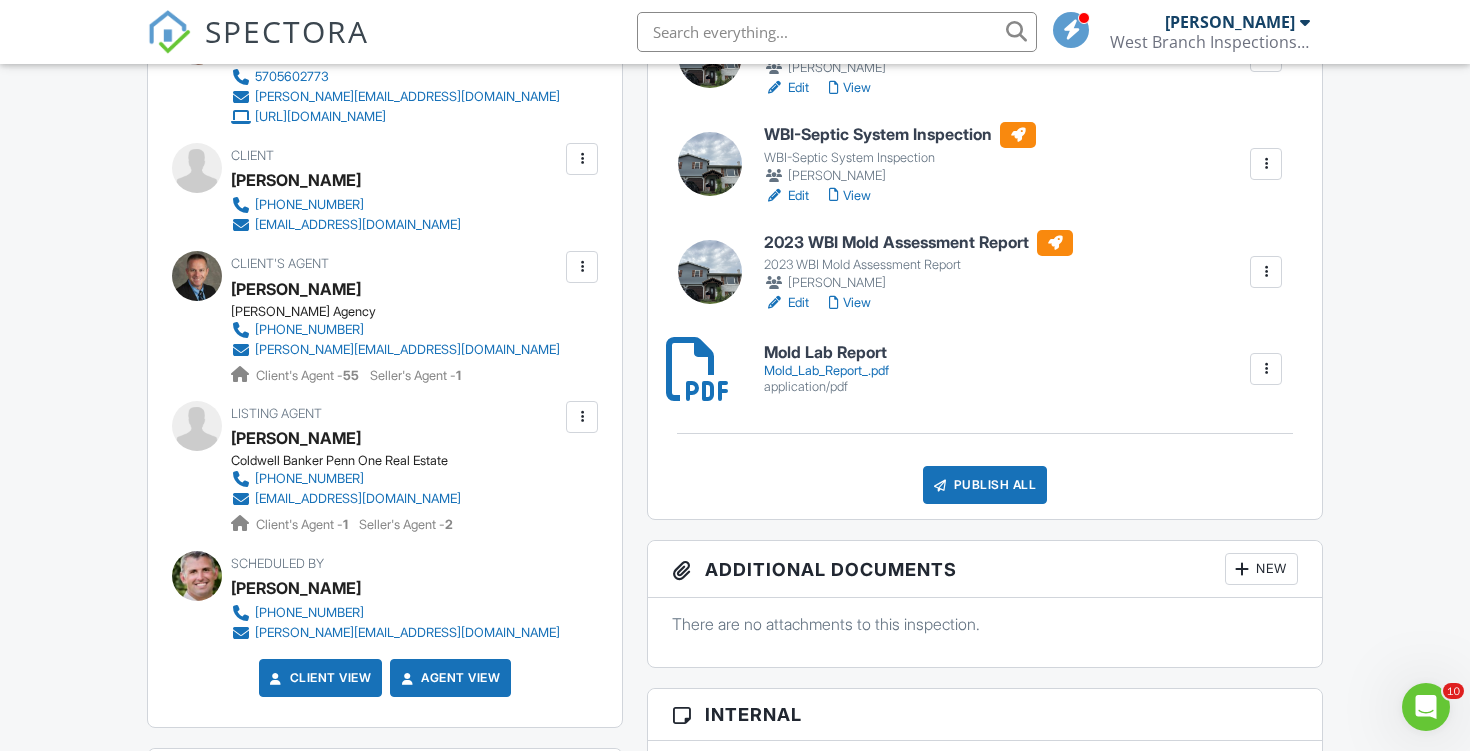 click on "Publish All" at bounding box center [985, 485] 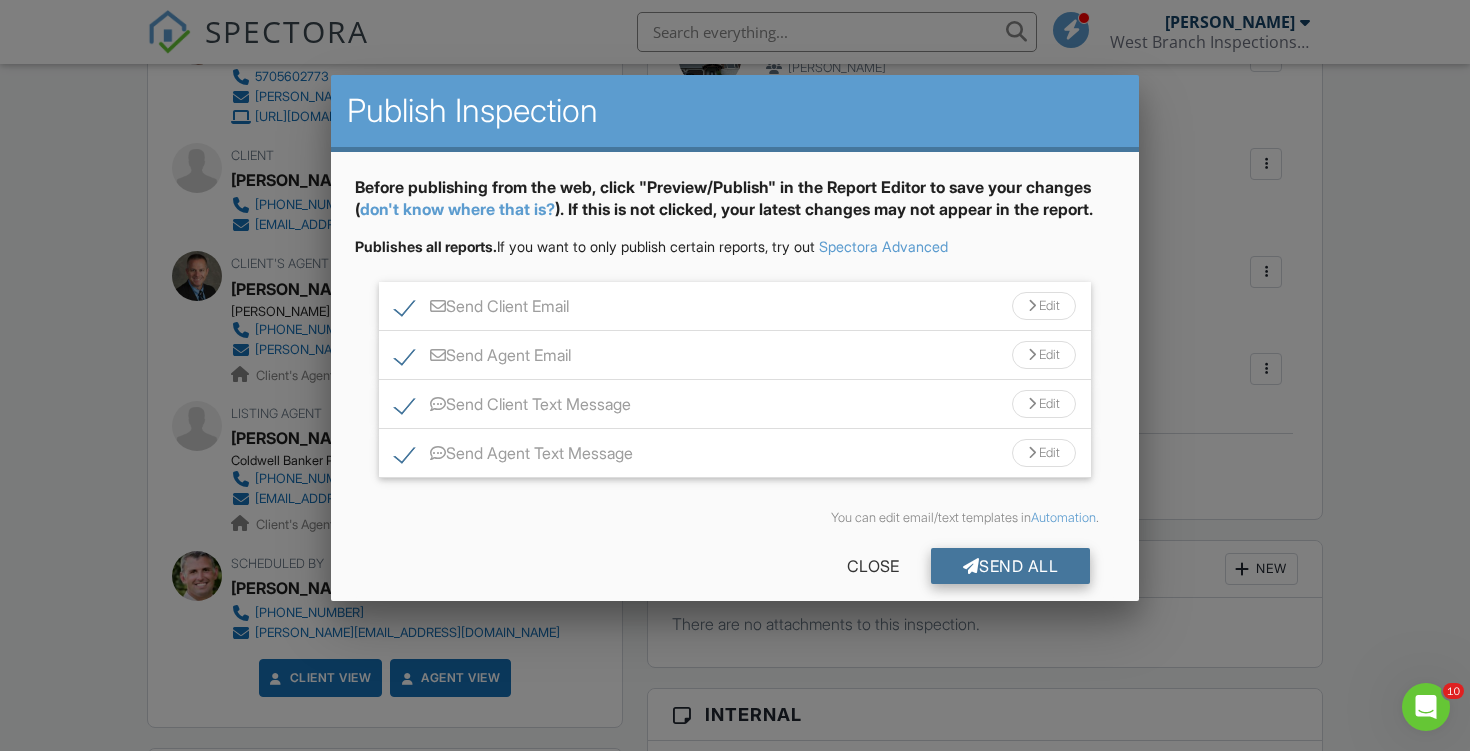 click on "Send All" at bounding box center [1011, 566] 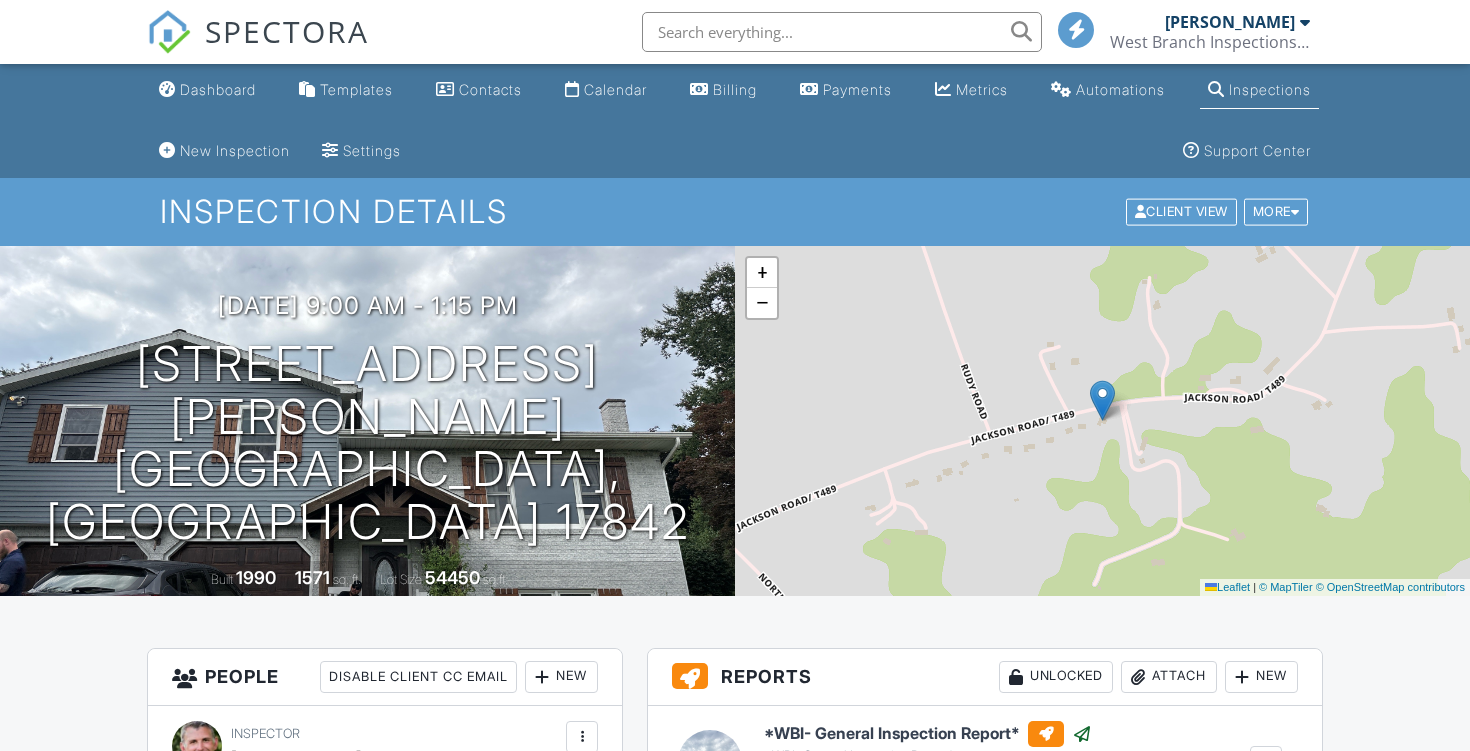 scroll, scrollTop: 0, scrollLeft: 0, axis: both 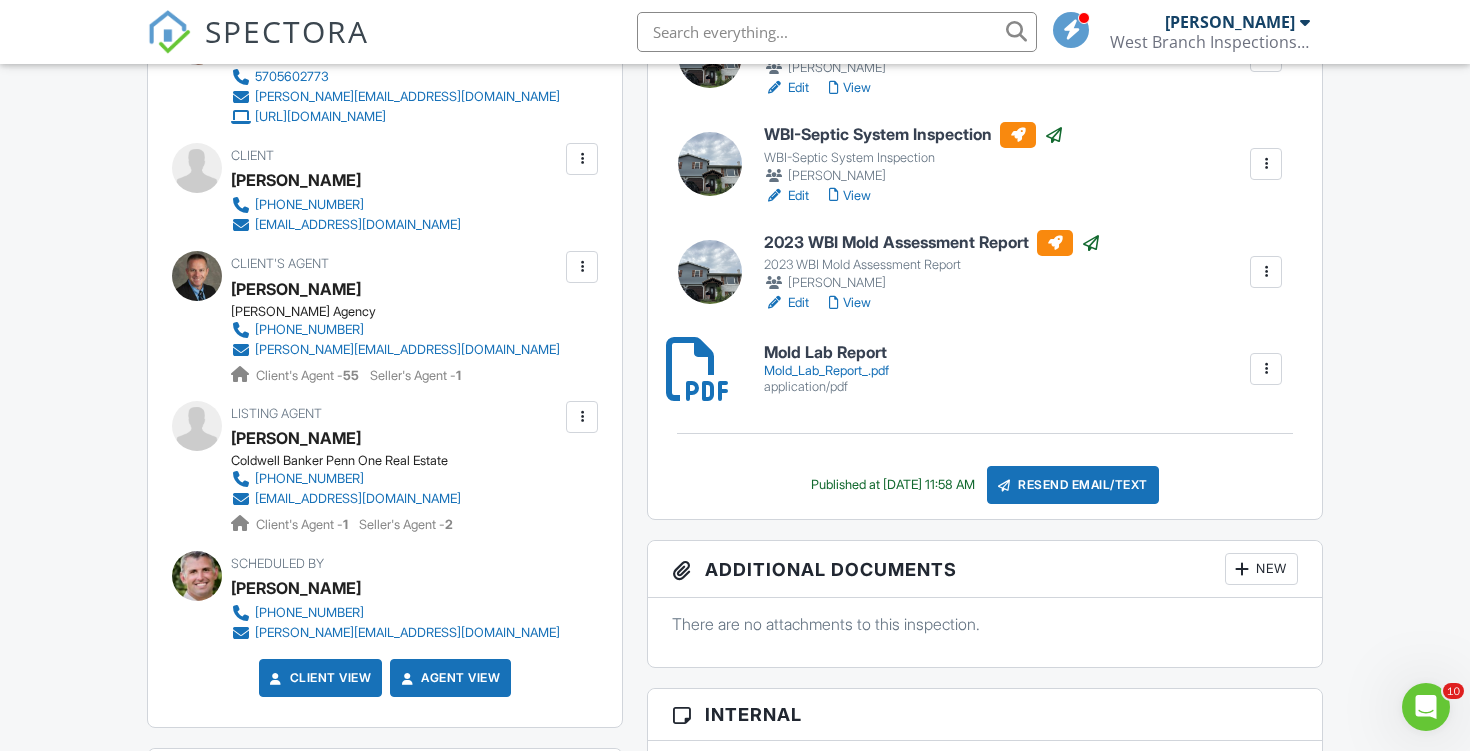 click on "Reports
Unlocked
Attach
New
*WBI- General Inspection Report*
*WBI- General Inspection Report*
[PERSON_NAME]
Edit
View
Assign Inspectors
Copy
Reinspection Report
View Log
RRB Log
[GEOGRAPHIC_DATA]
WBI-Septic System Inspection
WBI-Septic System Inspection
[PERSON_NAME]
Edit
View
Assign Inspectors
Copy
Reinspection Report
View Log
RRB Log
[GEOGRAPHIC_DATA]
2023 WBI Mold Assessment Report
2023 WBI Mold Assessment Report
[PERSON_NAME]
Edit
View
Assign Inspectors
Copy
Reinspection Report
View Log
RRB Log
[GEOGRAPHIC_DATA]
Mold Lab Report
Mold_Lab_Report_.pdf
application/pdf
[GEOGRAPHIC_DATA]
Published at [DATE] 11:58 AM" at bounding box center [985, 955] 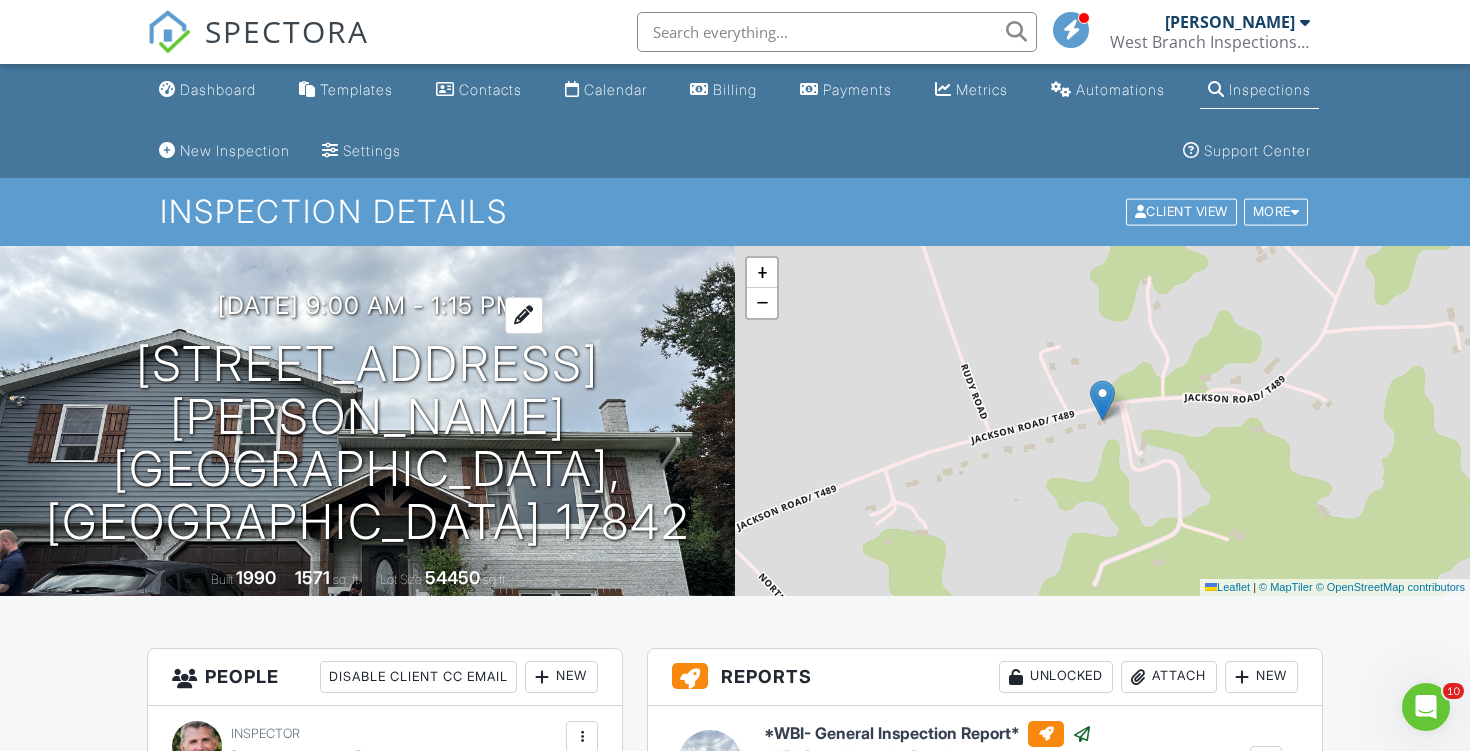 scroll, scrollTop: 0, scrollLeft: 0, axis: both 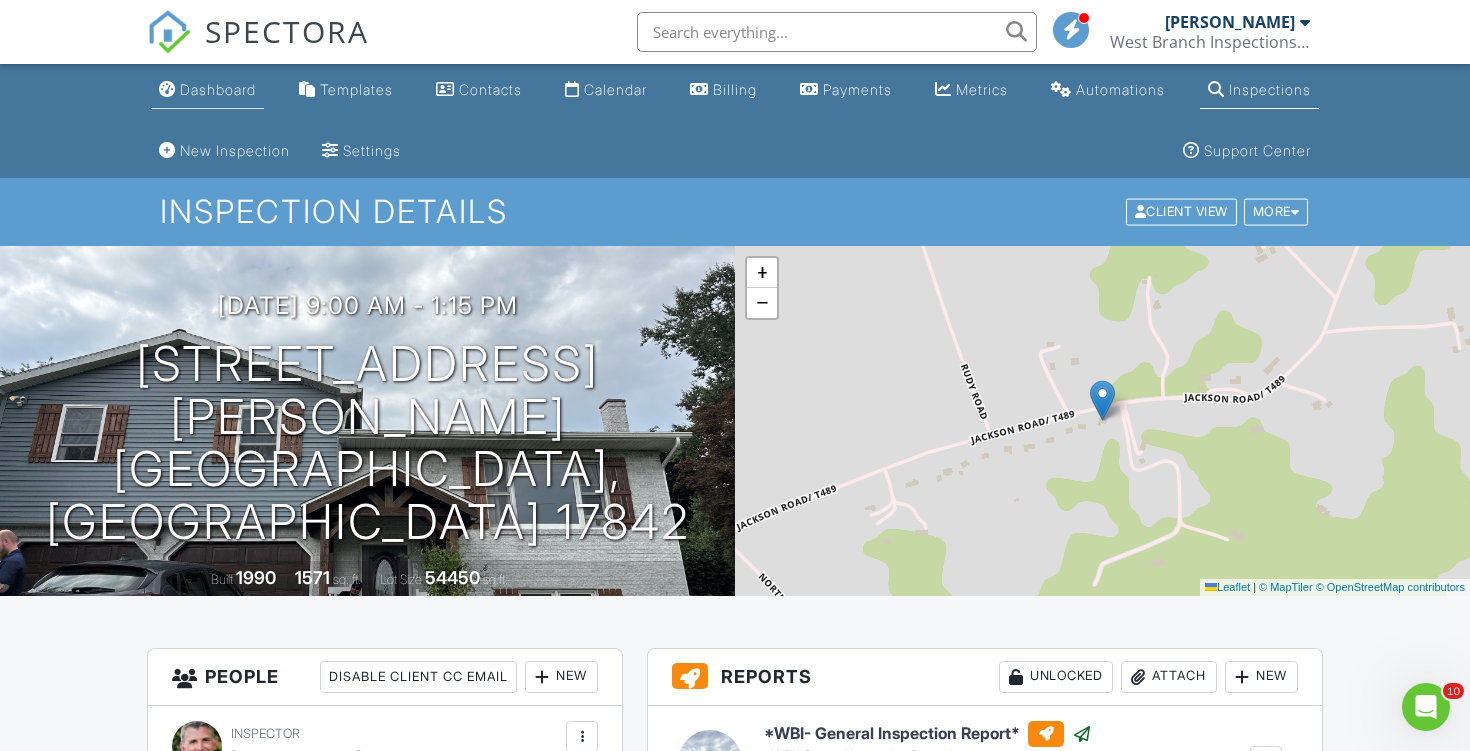 click on "Dashboard" at bounding box center (218, 89) 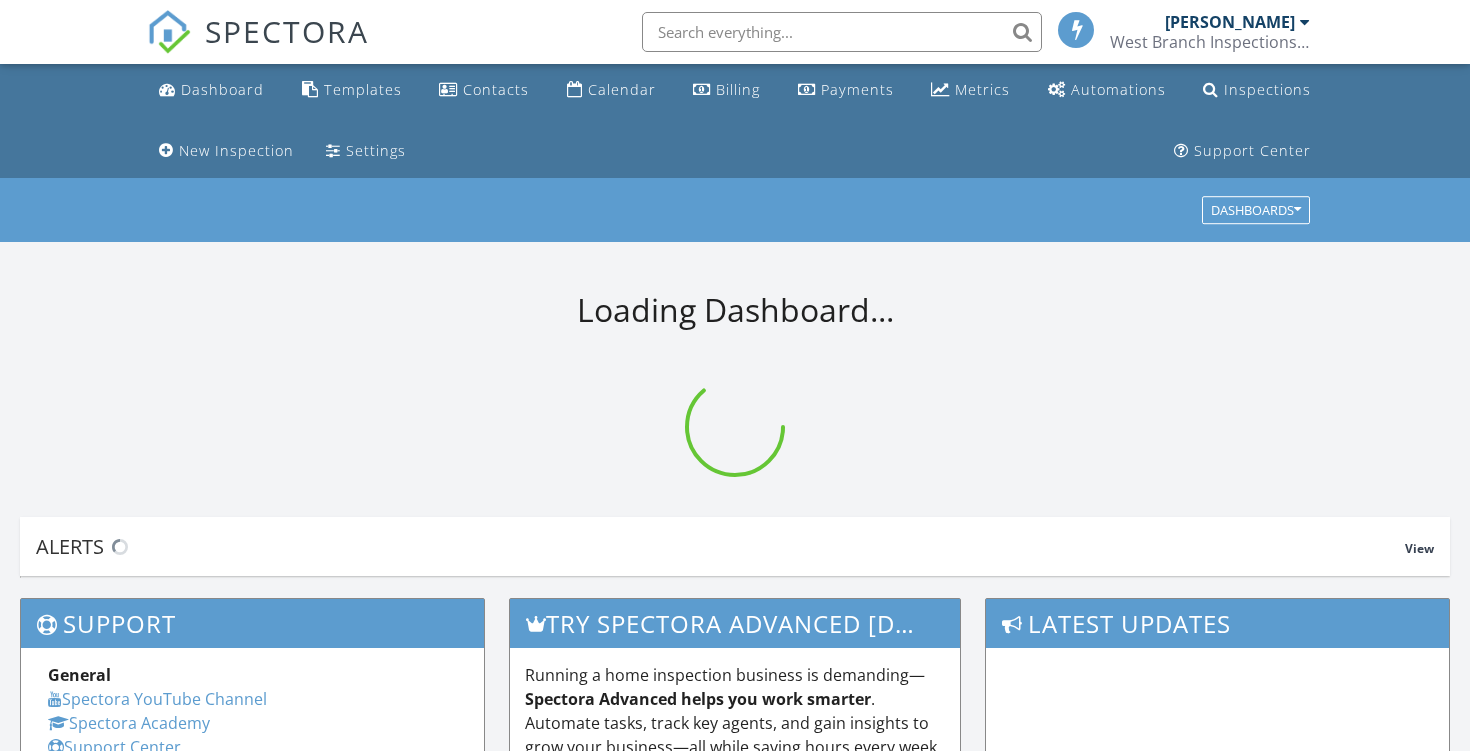 scroll, scrollTop: 0, scrollLeft: 0, axis: both 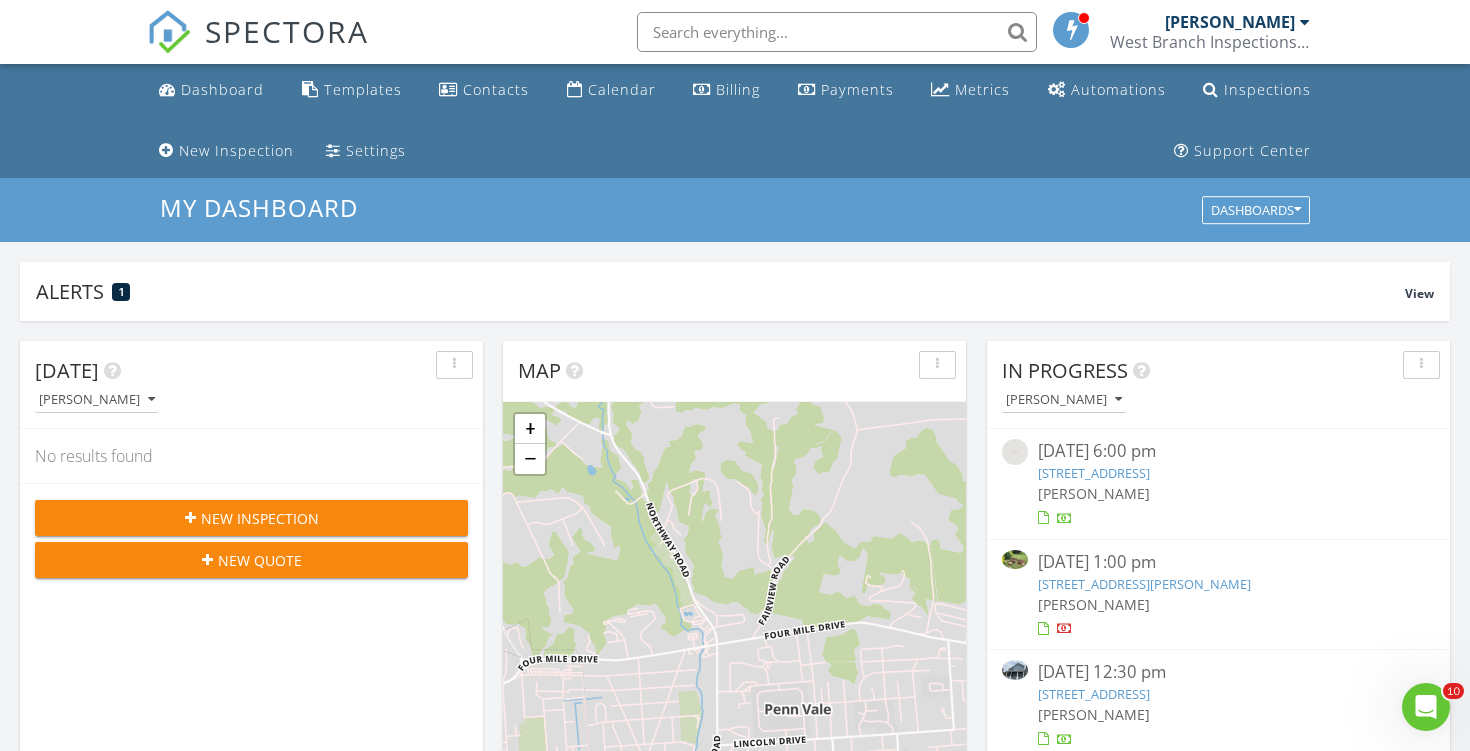 click on "Today
Josh McClain
No results found       New Inspection     New Quote         Map               + − Leaflet  |  © MapTiler   © OpenStreetMap contributors     In Progress
Josh McClain
06/30/25 6:00 pm   1985 Slacks Run Rd, Trout Run, PA 17771
Josh McClain
07/08/25 1:00 pm   44 Fairlawn Heights, Cogan Station, PA 17728
Josh McClain
07/09/25 12:30 pm   276 3rd St, New Columbia, PA 17856
Josh McClain
Calendar                 July 2025 today list day week cal wk 4 wk month Sun Mon Tue Wed Thu Fri Sat 29 30
9a - 11:30a
1240 Memorial Ave, Williamsport 17701
10a - 12:15p" at bounding box center [735, 1231] 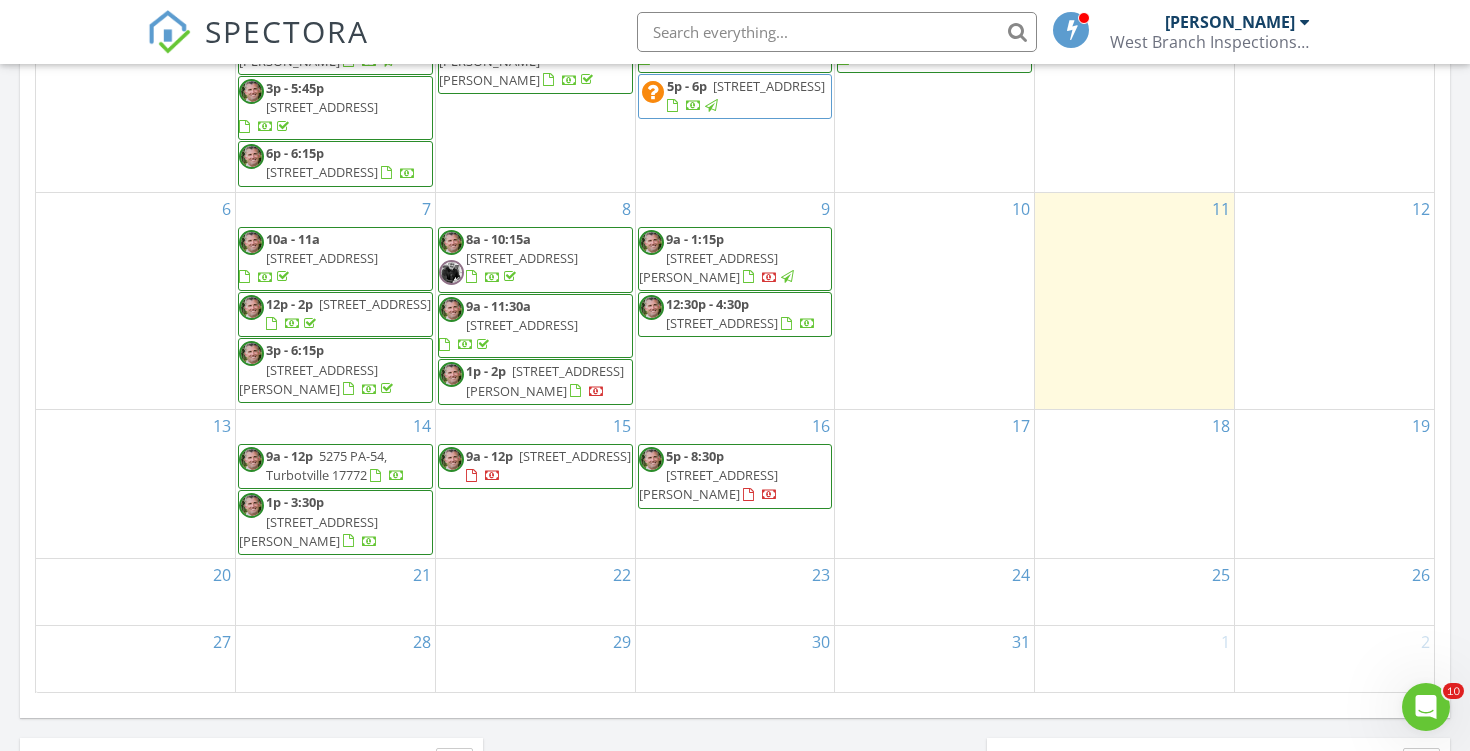 scroll, scrollTop: 1179, scrollLeft: 0, axis: vertical 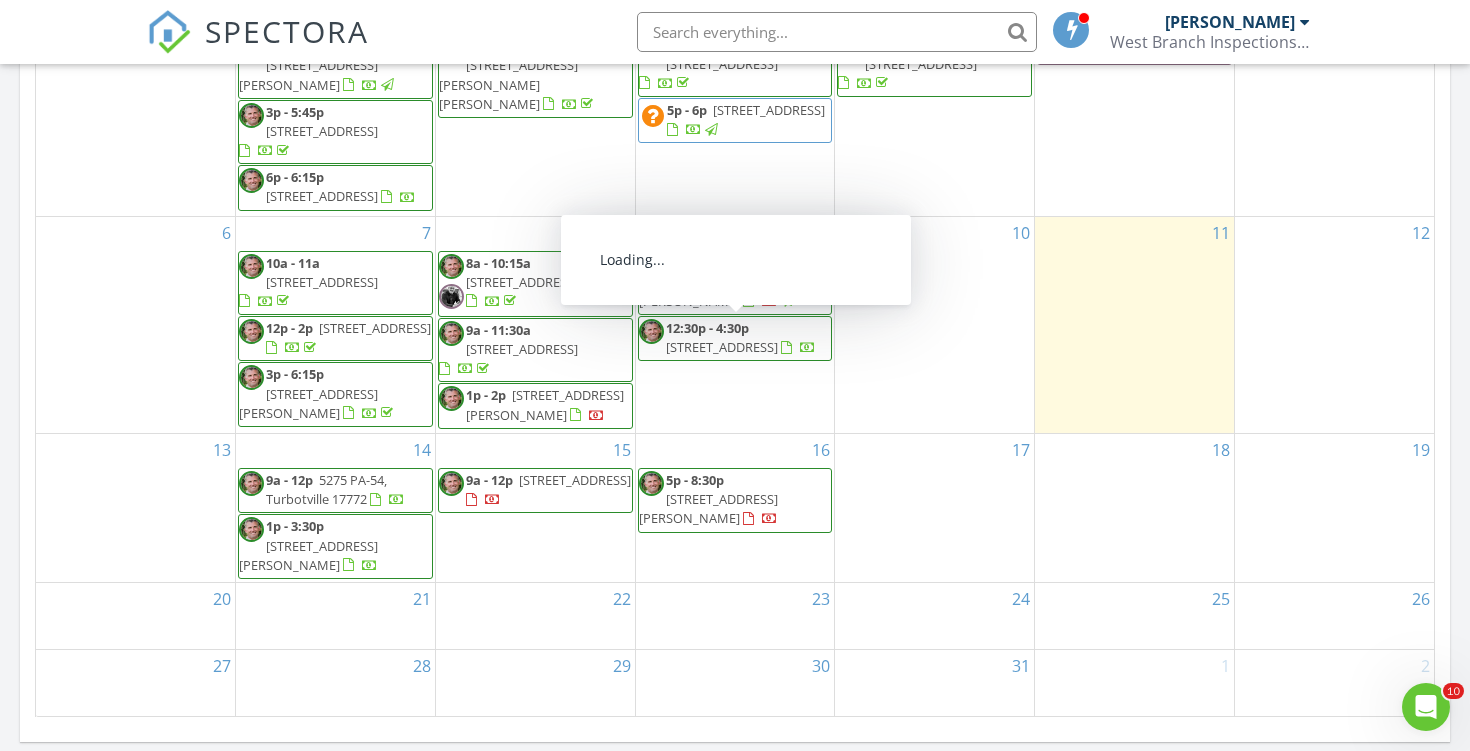 click on "276 3rd St, New Columbia 17856" at bounding box center [722, 347] 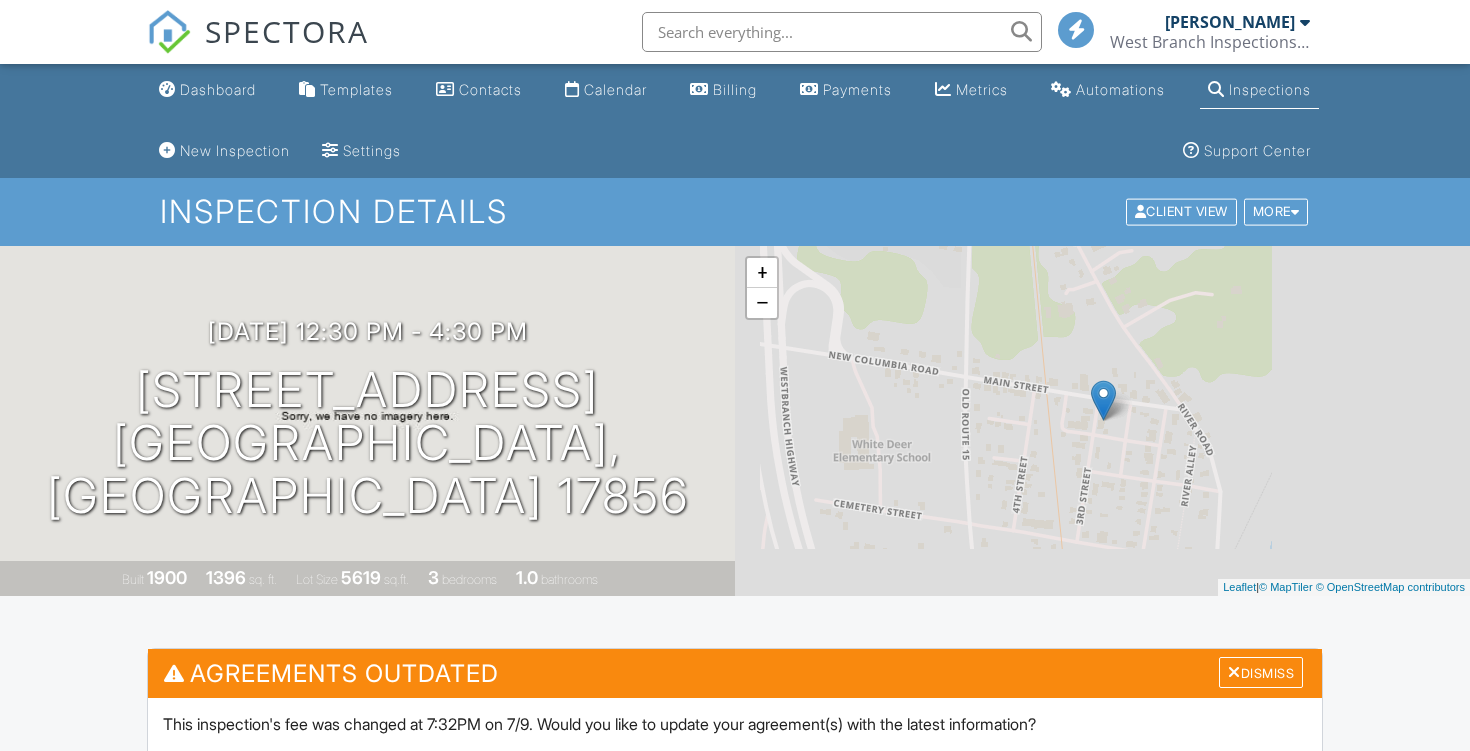 scroll, scrollTop: 0, scrollLeft: 0, axis: both 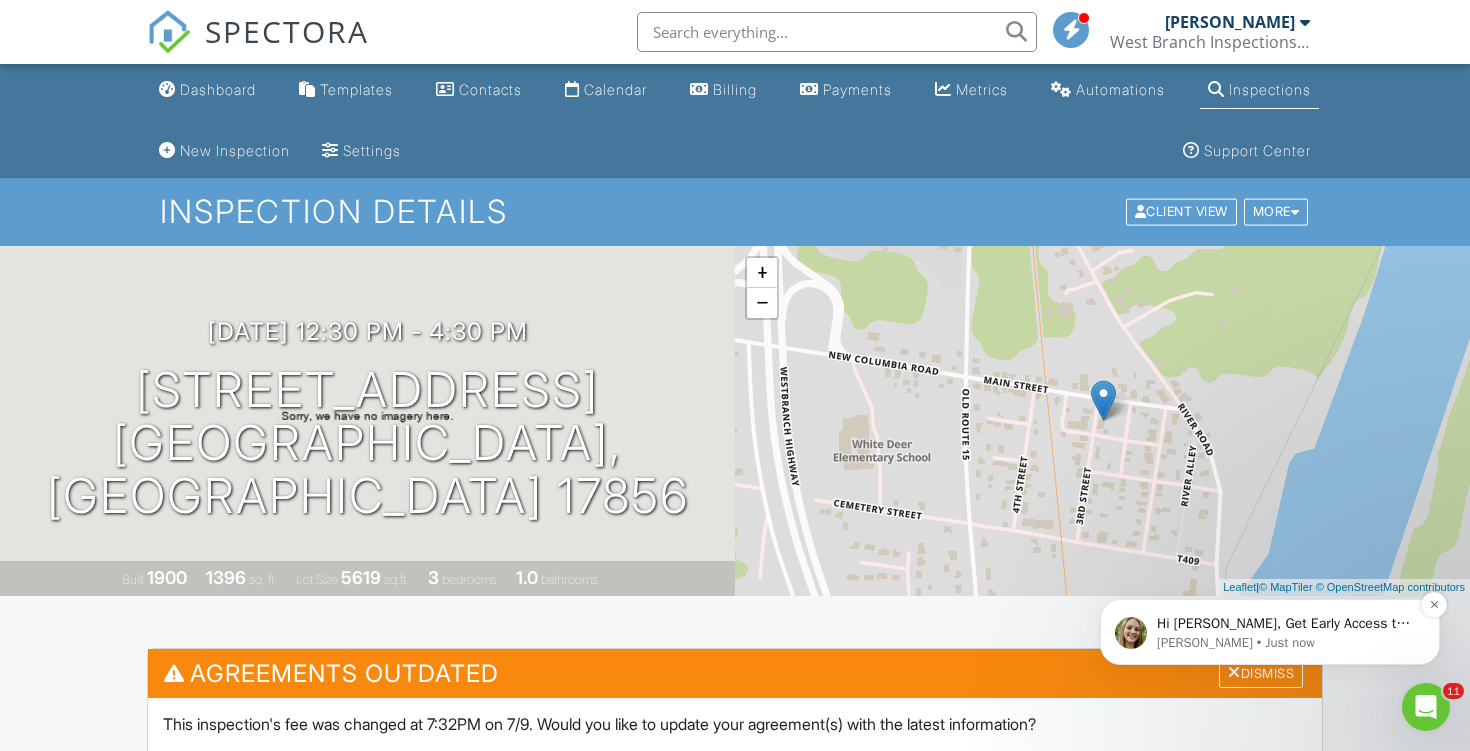 click on "Hi Josh, Get Early Access to New Report Writing Features &amp; Updates Want to be the first to try Spectora’s latest updates? Join our early access group and be the first to use new features before they’re released. Features and updates coming soon that you will get early access to include: Update: The upgraded Rapid Fire Camera, New: Photo preview before adding images to a report, New: The .5 camera lens" at bounding box center [1286, 624] 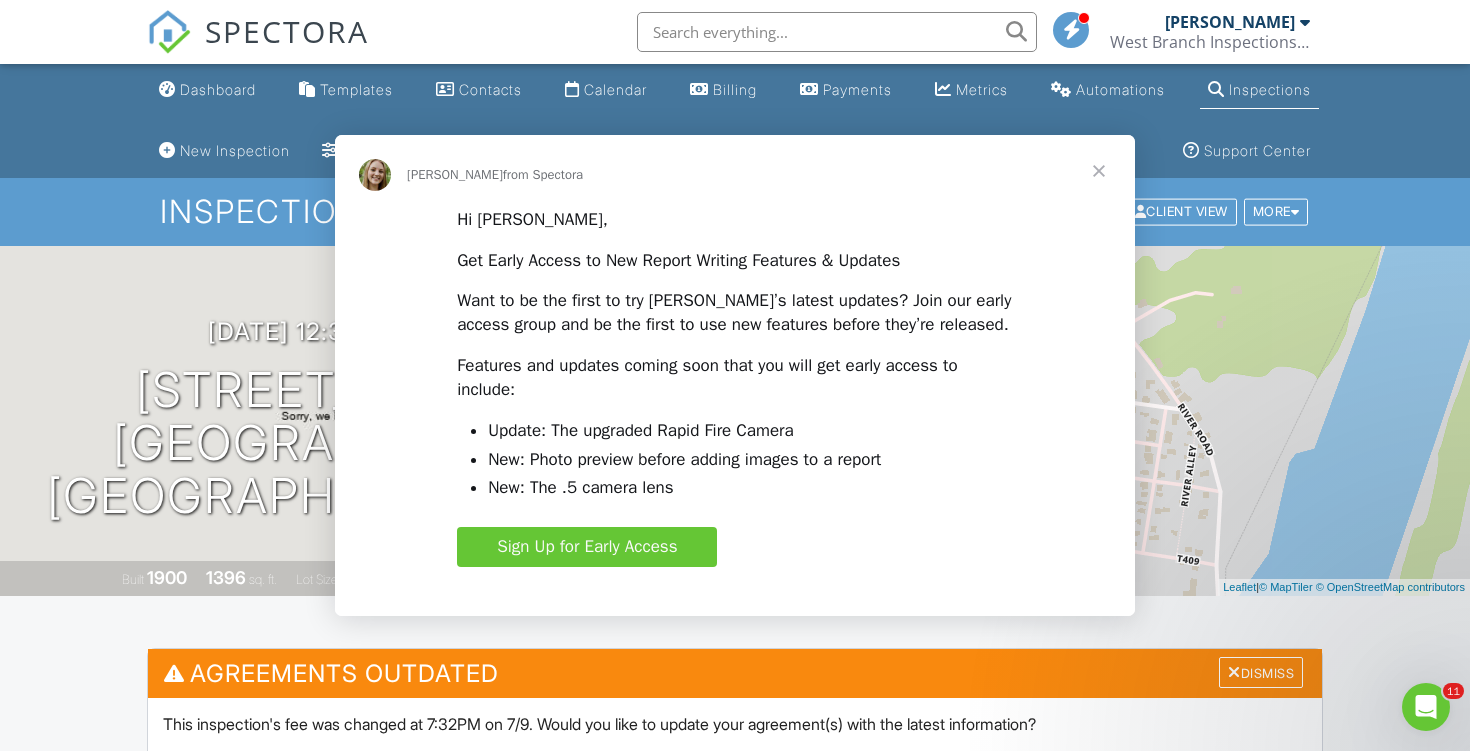 scroll, scrollTop: 0, scrollLeft: 0, axis: both 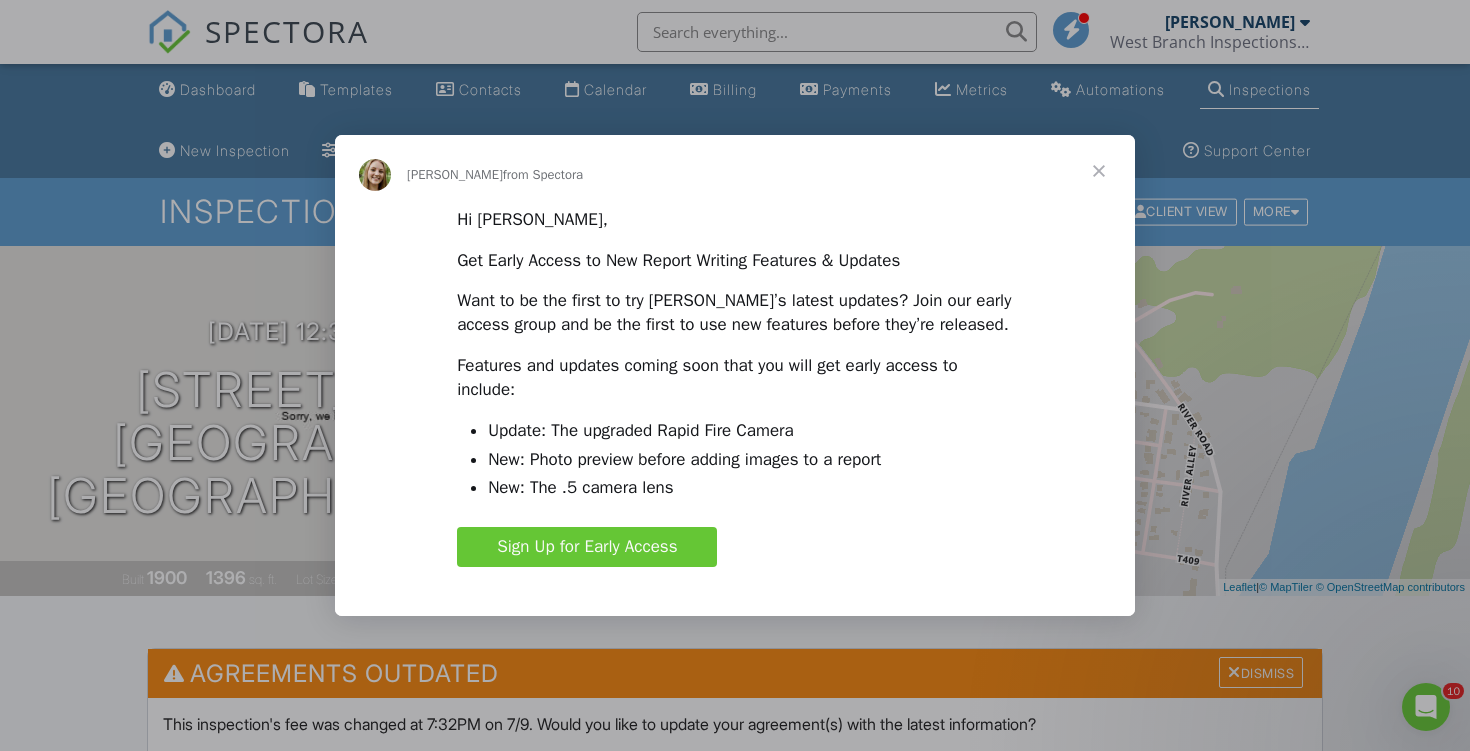 click on "Sign Up for Early Access" at bounding box center (587, 546) 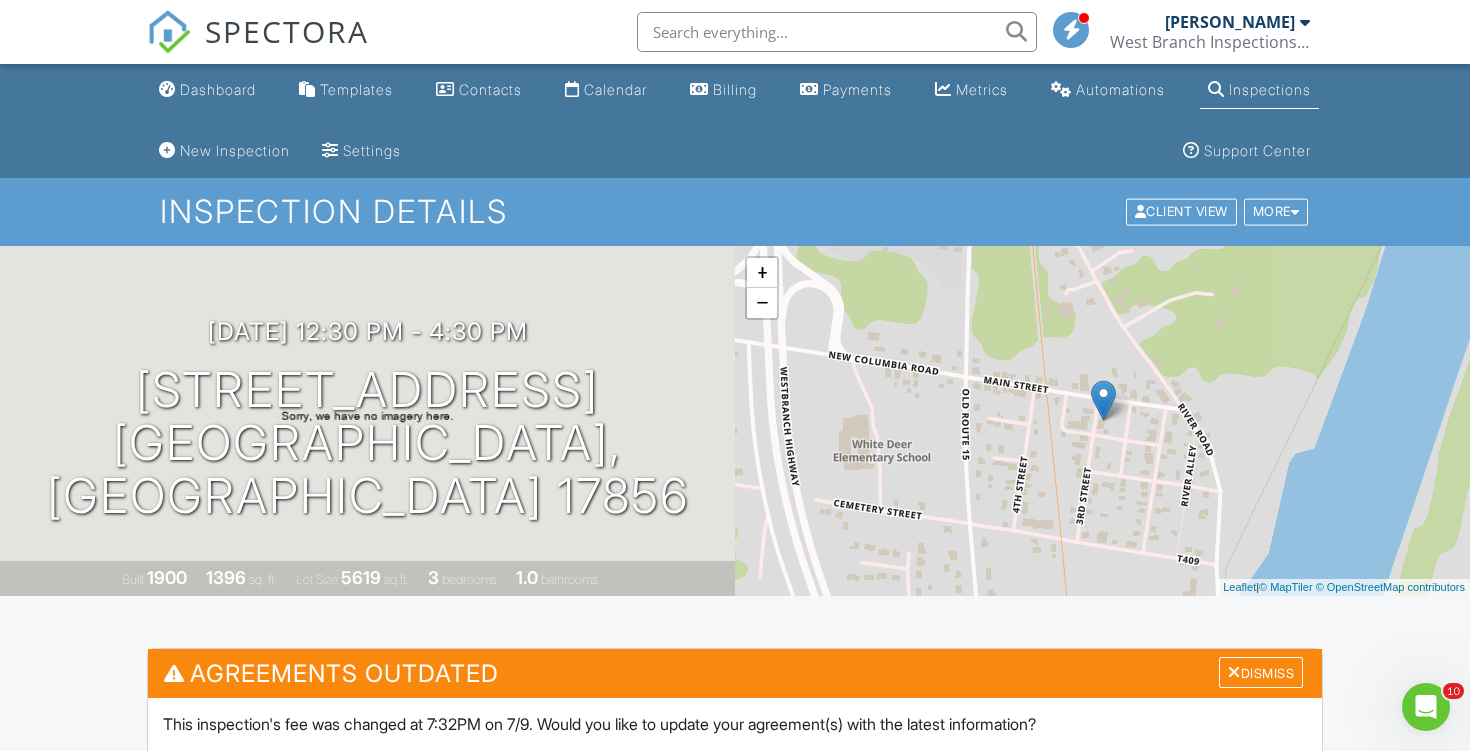 click on "Dashboard
Templates
Contacts
Calendar
Billing
Payments
Metrics
Automations
Inspections
New Inspection
Settings
Support Center
Inspection Details
Client View
More
Property Details
Reschedule
Reorder / Copy
Share
Cancel
[GEOGRAPHIC_DATA]
Print Order
Convert to V9
View Change Log
[DATE] 12:30 pm
- 4:30 pm
[STREET_ADDRESS]
[GEOGRAPHIC_DATA], [GEOGRAPHIC_DATA] 17856
Built
1900
1396
sq. ft.
Lot Size
5619
sq.ft.
3
bedrooms
1.0
bathrooms
+ − Leaflet  |  © MapTiler   © OpenStreetMap contributors
All emails and texts are disabled for this inspection!
Turn on emails and texts
Turn on and Requeue Notifications
Agreements Outdated
Dismiss" at bounding box center (735, 2198) 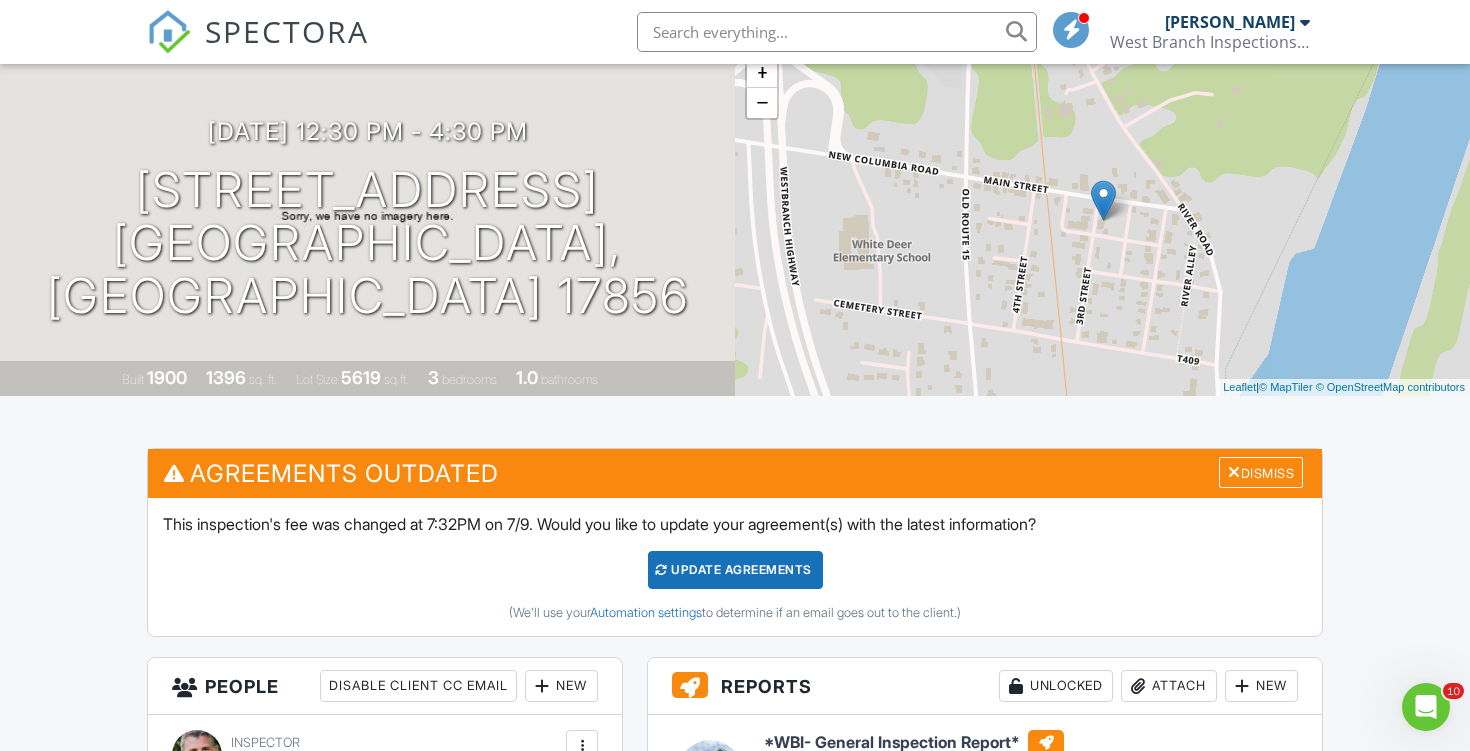 scroll, scrollTop: 199, scrollLeft: 0, axis: vertical 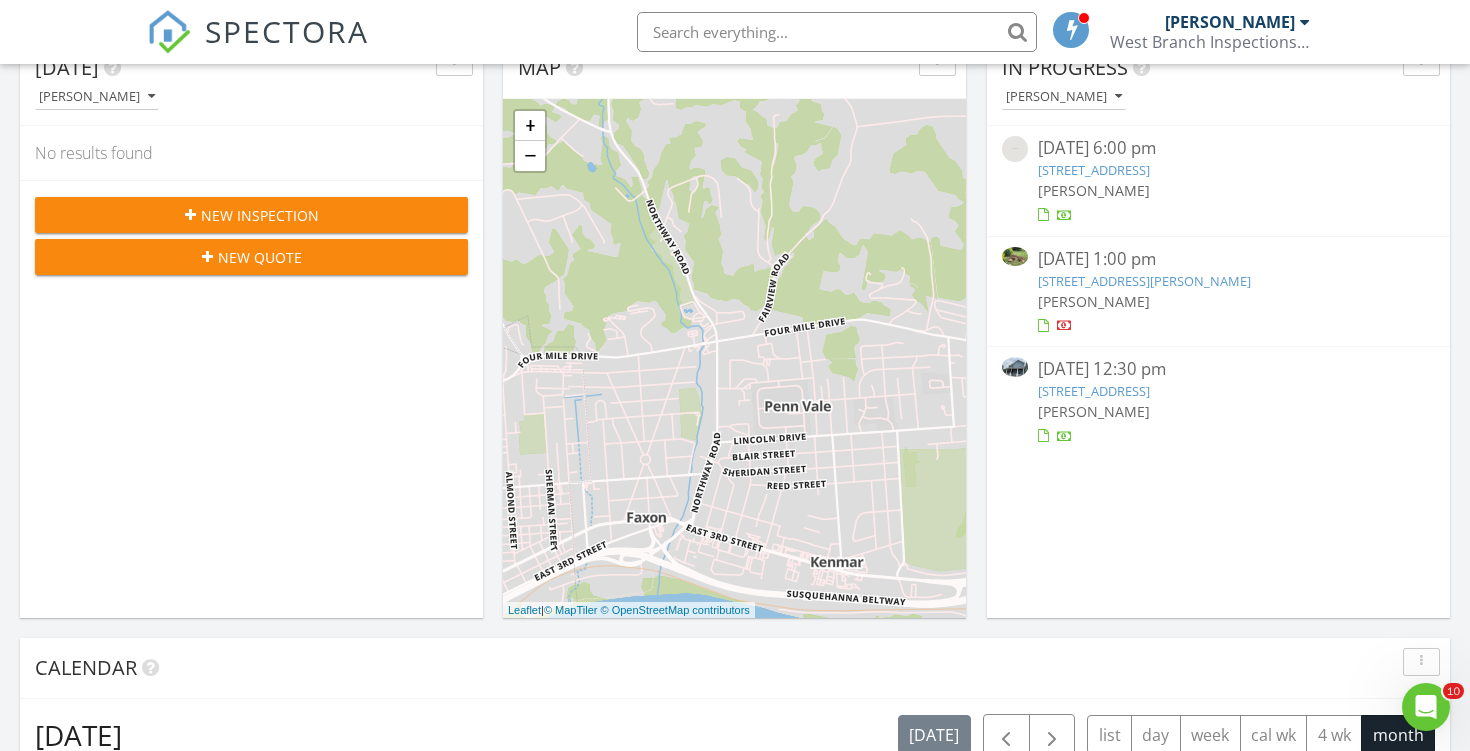 click on "276 3rd St, New Columbia, PA 17856" at bounding box center (1094, 391) 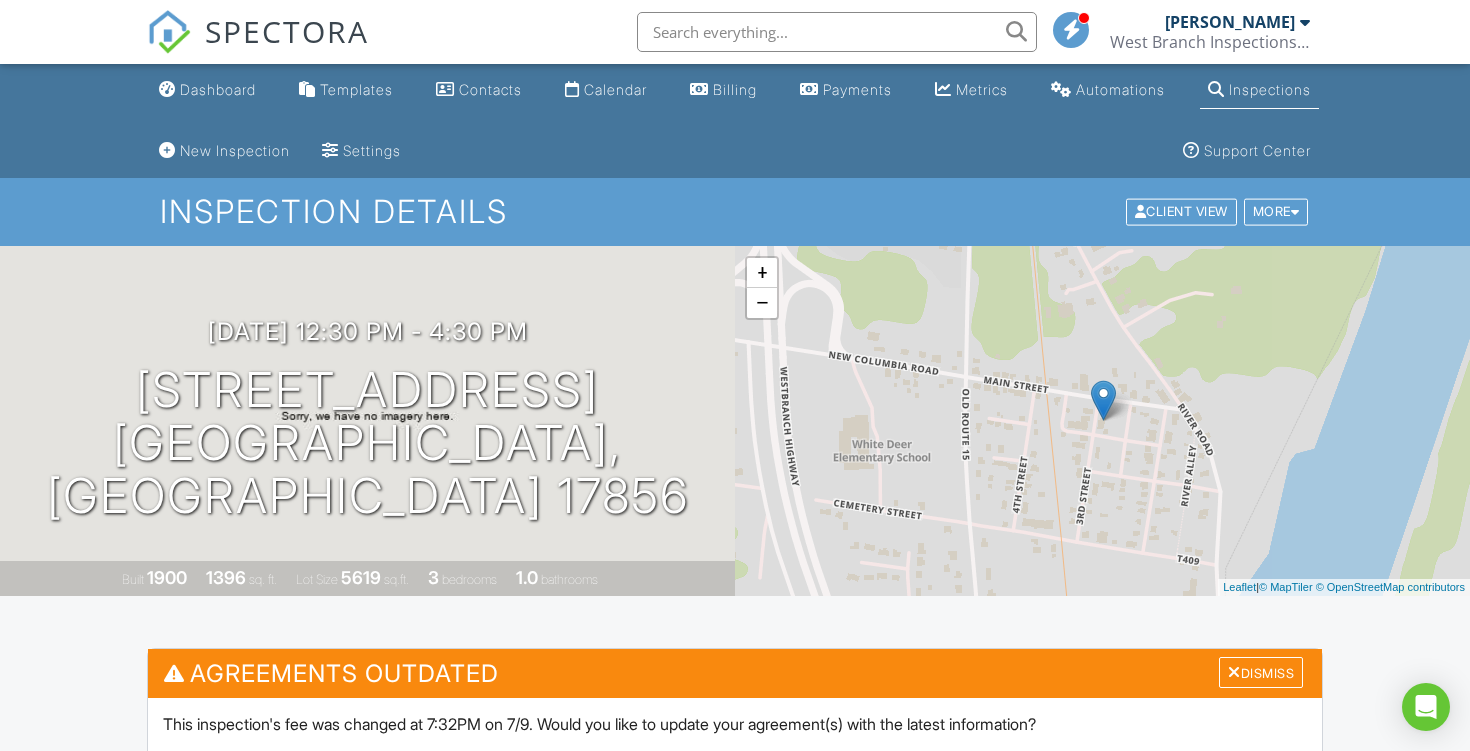 scroll, scrollTop: 0, scrollLeft: 0, axis: both 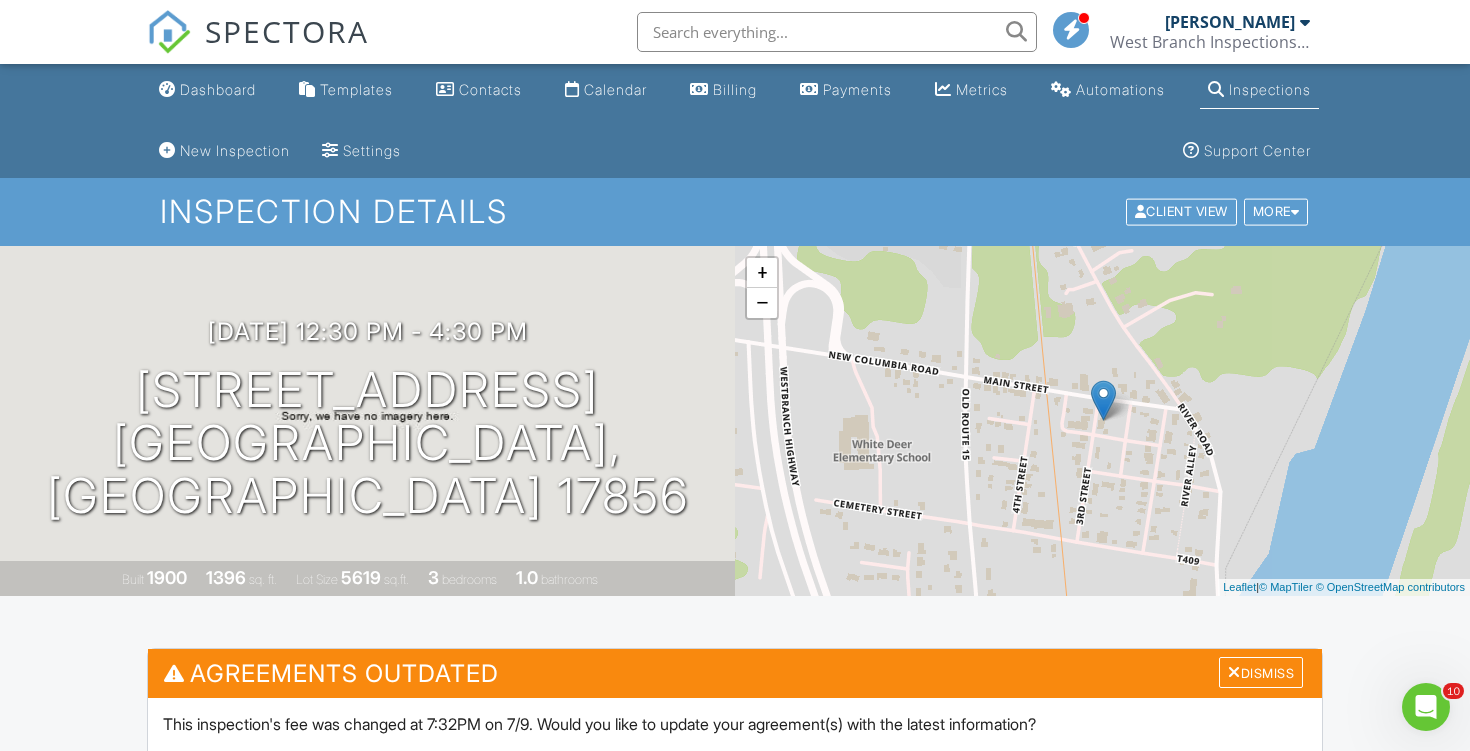 click on "All emails and texts are disabled for this inspection!
All emails and texts have been disabled for this inspection. This may have happened due to someone manually disabling them or this inspection being unconfirmed when it was scheduled. To re-enable emails and texts for this inspection, click the button below.
Turn on emails and texts
Turn on and Requeue Notifications
Agreements Outdated
Dismiss
This inspection's fee was changed at  7:32PM on 7/9. Would you like to update your agreement(s) with the latest information?
Update Agreements
(We'll use your  Automation settings  to determine if an email goes out to the client.)
Reports
Unlocked
Attach
New
*WBI- General Inspection Report*
*WBI- General Inspection Report*
Josh McClain
Edit
View
Quick Publish
Assign Inspectors
Copy
Delete" at bounding box center [735, 2474] 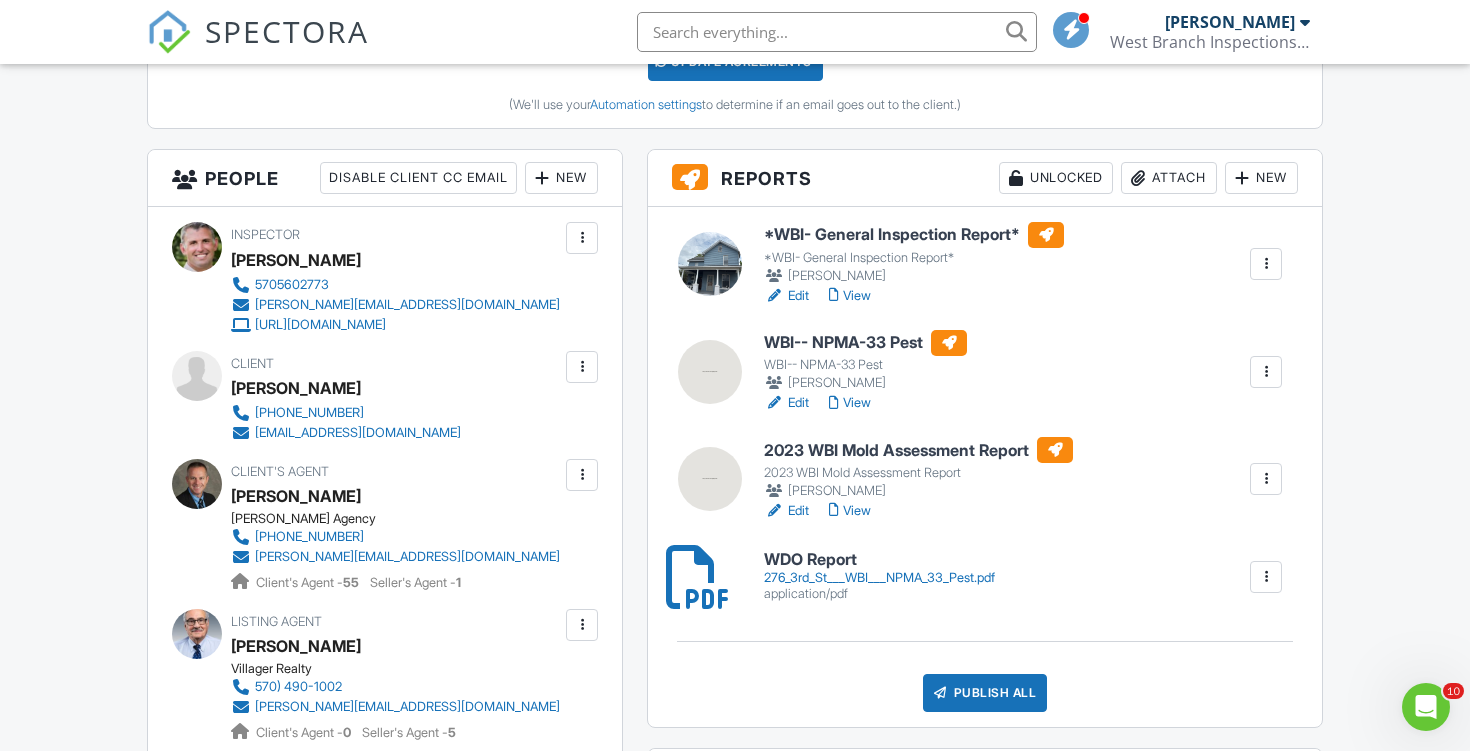 scroll, scrollTop: 742, scrollLeft: 0, axis: vertical 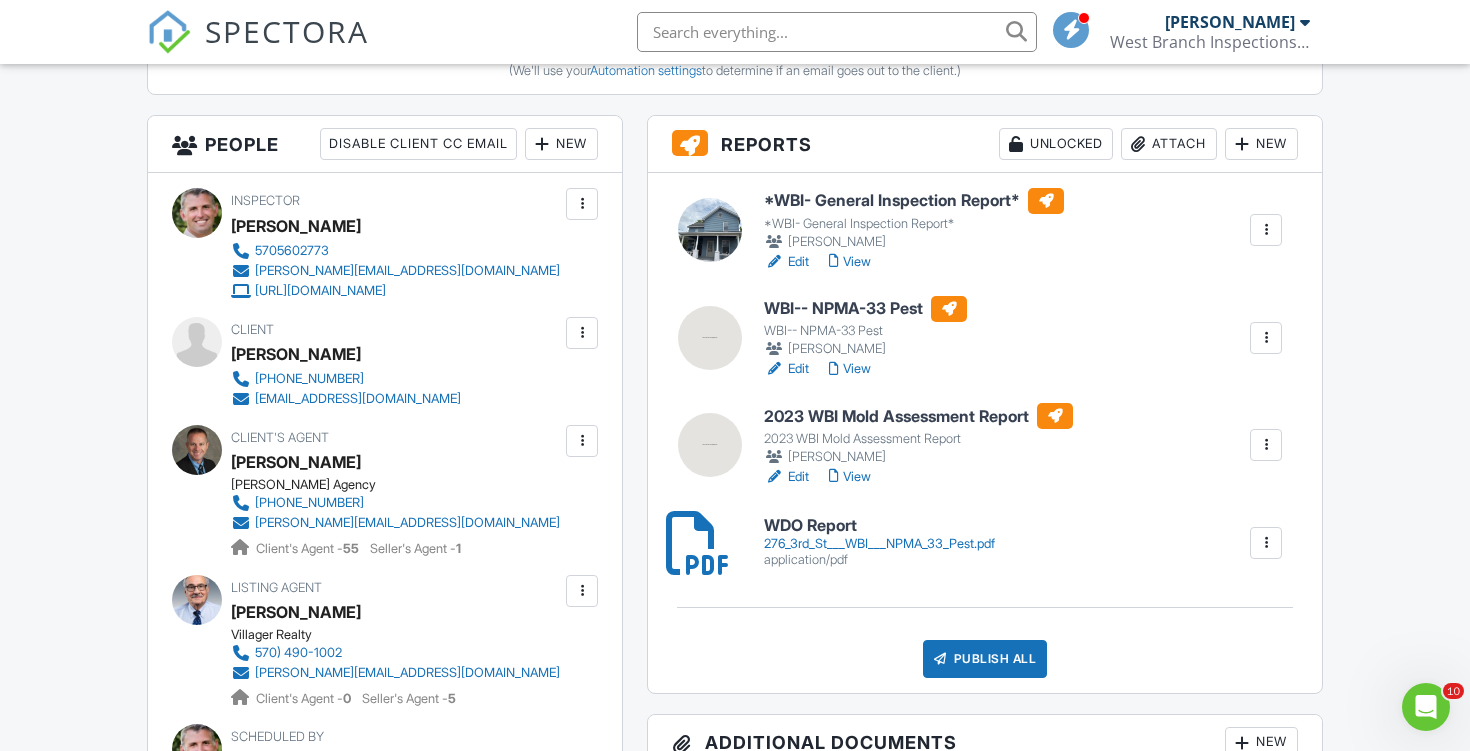 click on "276_3rd_St___WBI___NPMA_33_Pest.pdf" at bounding box center [879, 544] 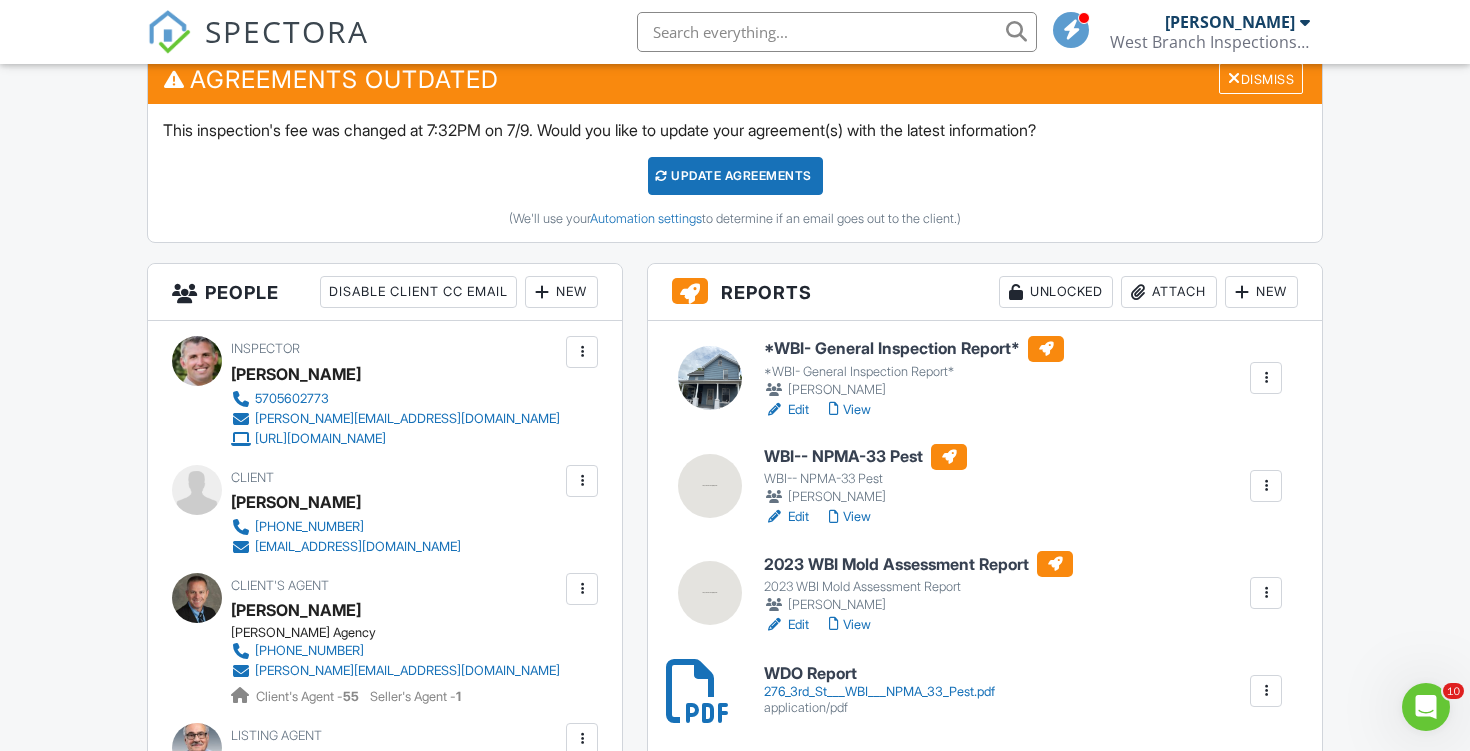 scroll, scrollTop: 586, scrollLeft: 0, axis: vertical 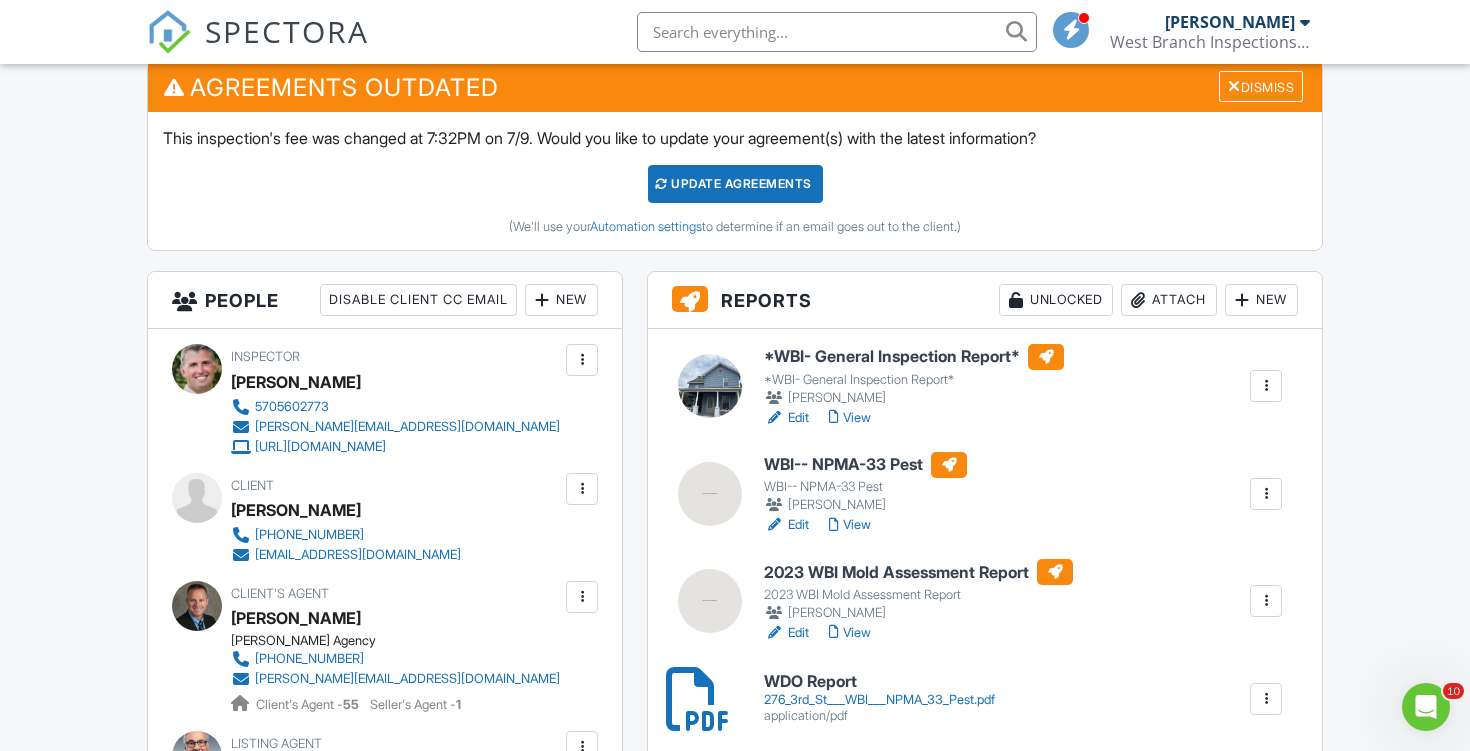 click at bounding box center [1266, 601] 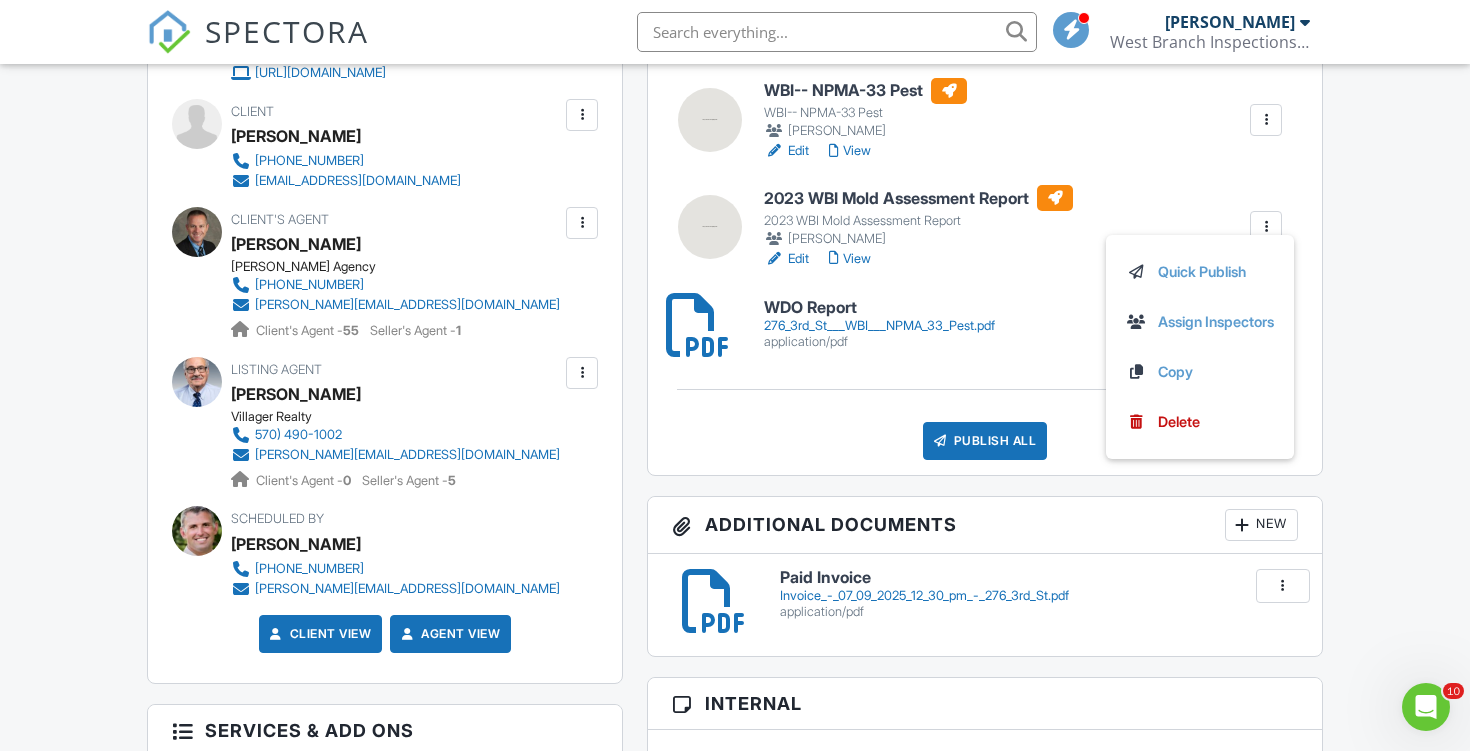scroll, scrollTop: 968, scrollLeft: 0, axis: vertical 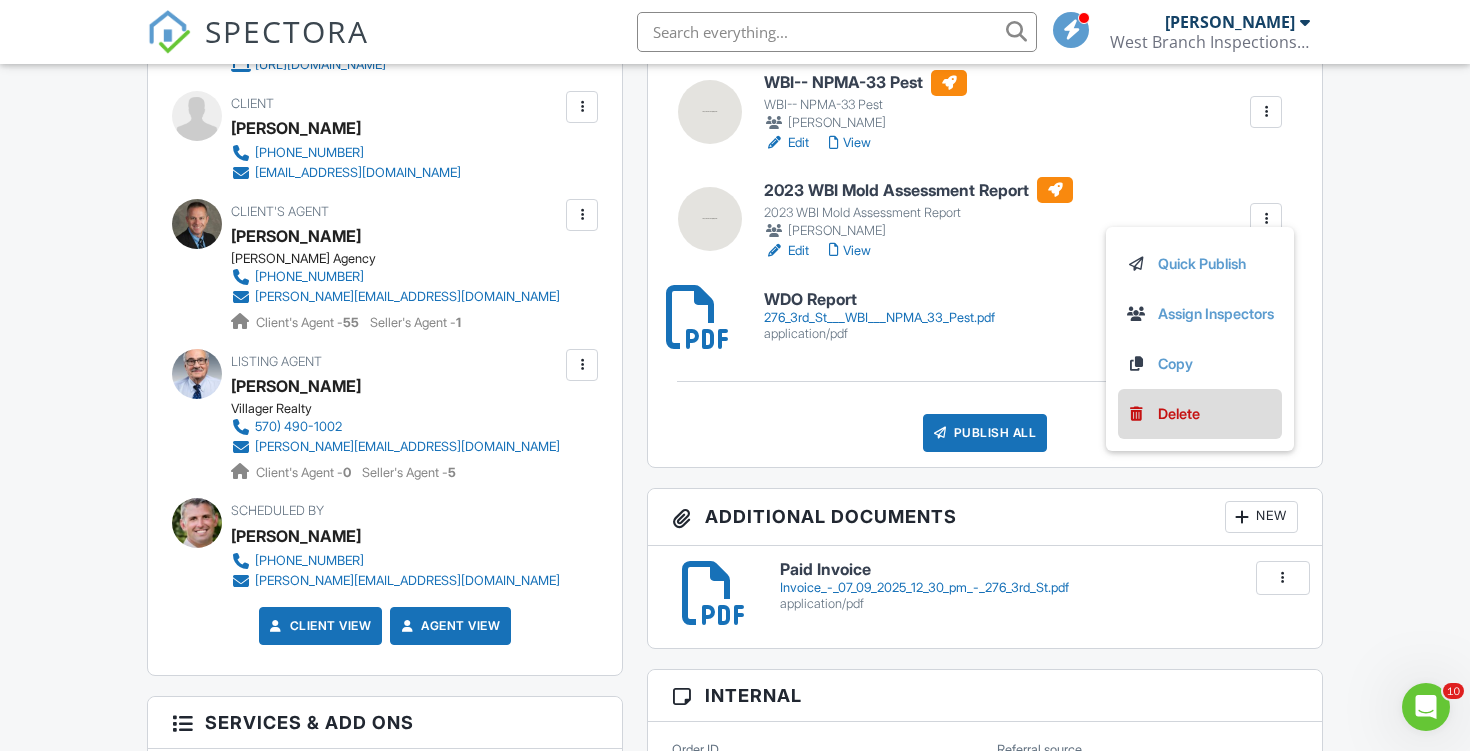 click on "Delete" at bounding box center (1179, 414) 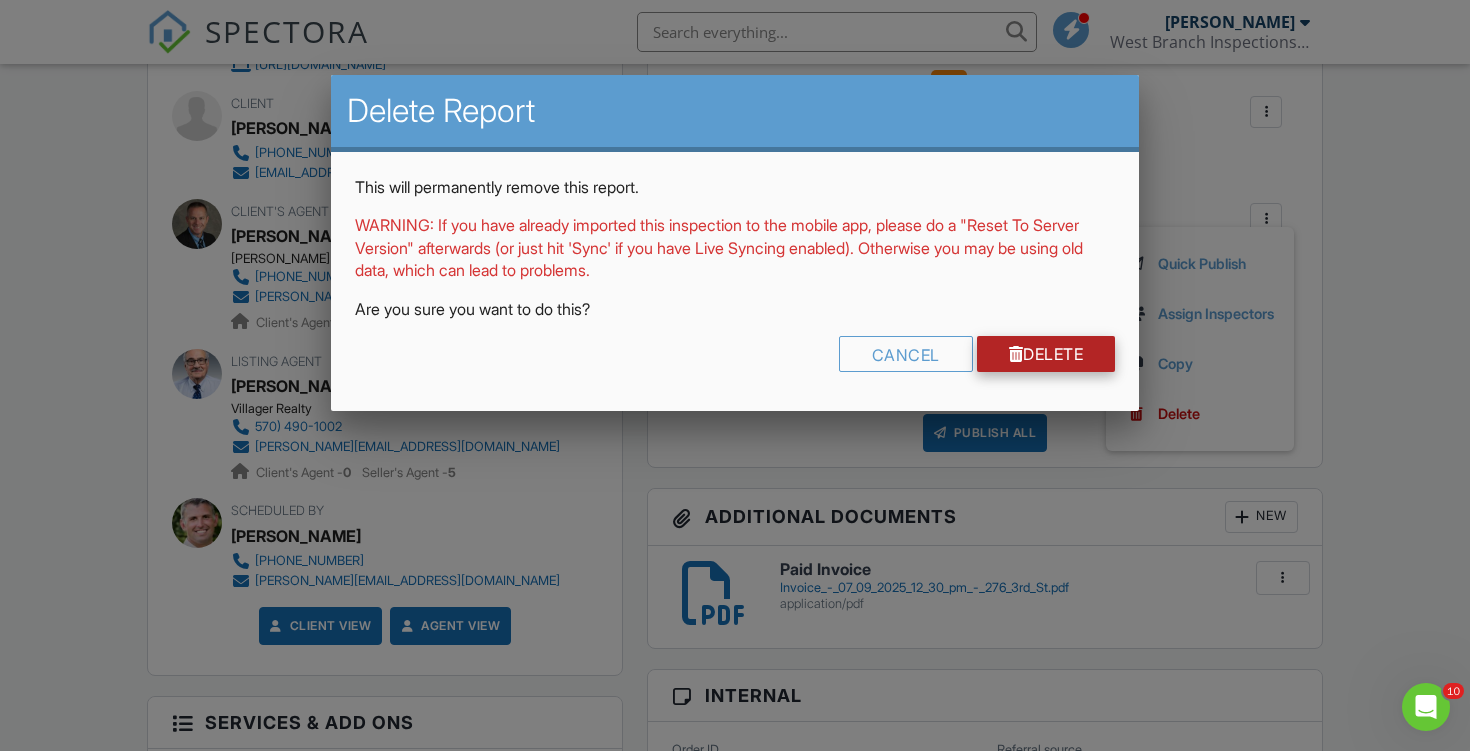 click on "Delete" at bounding box center [1046, 354] 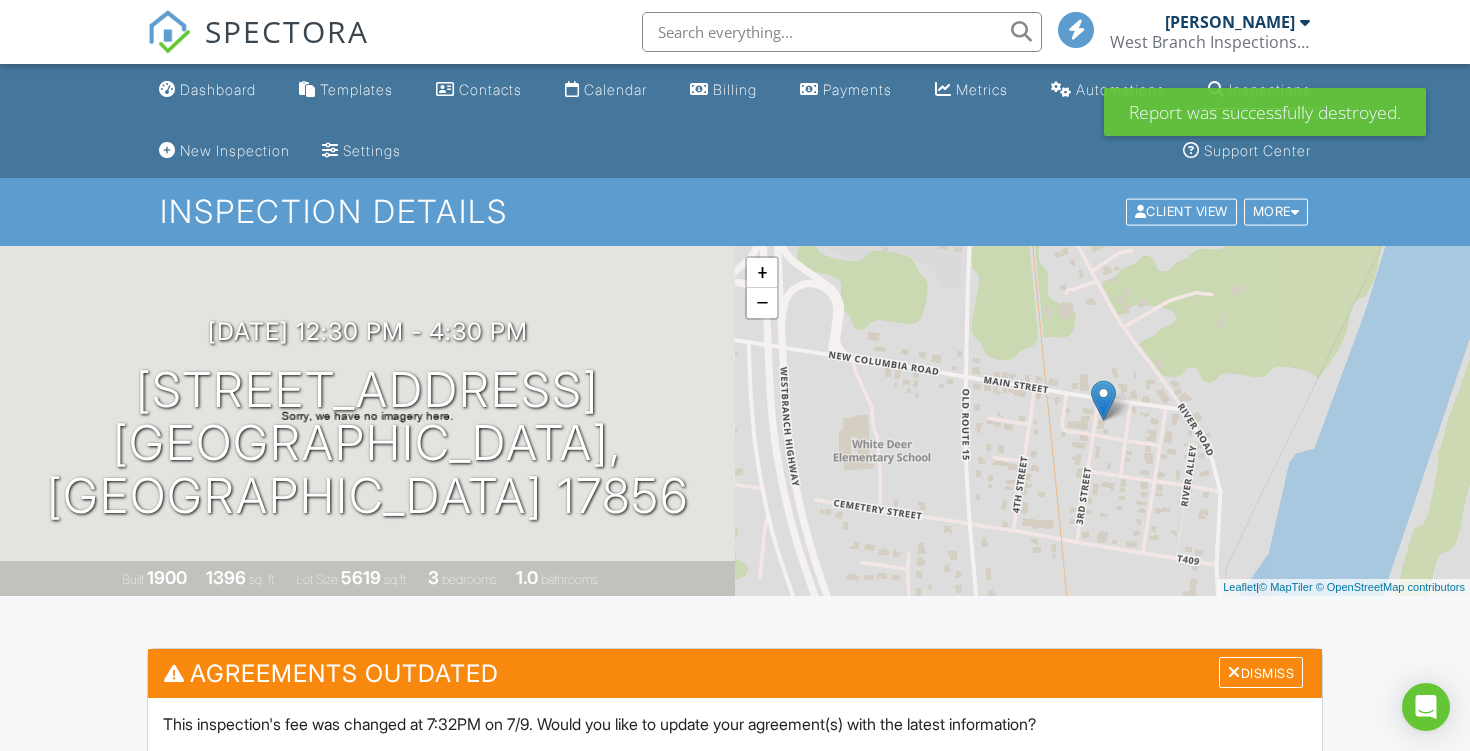scroll, scrollTop: 0, scrollLeft: 0, axis: both 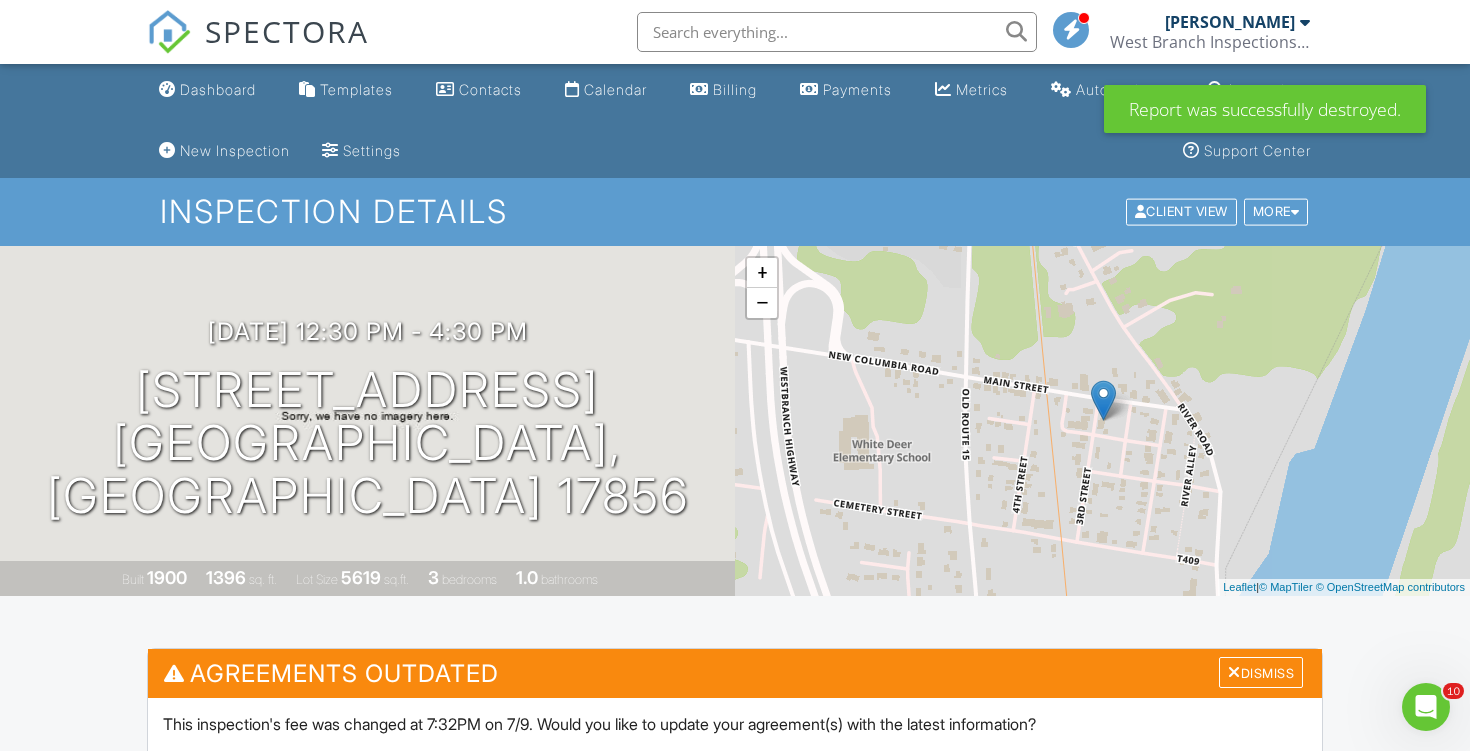click on "Dashboard
Templates
Contacts
Calendar
Billing
Payments
Metrics
Automations
Inspections
New Inspection
Settings
Support Center
Inspection Details
Client View
More
Property Details
Reschedule
Reorder / Copy
Share
Cancel
[GEOGRAPHIC_DATA]
Print Order
Convert to V9
View Change Log
[DATE] 12:30 pm
- 4:30 pm
[STREET_ADDRESS]
[GEOGRAPHIC_DATA], [GEOGRAPHIC_DATA] 17856
Built
1900
1396
sq. ft.
Lot Size
5619
sq.ft.
3
bedrooms
1.0
bathrooms
+ − Leaflet  |  © MapTiler   © OpenStreetMap contributors
All emails and texts are disabled for this inspection!
Turn on emails and texts
Turn on and Requeue Notifications
Agreements Outdated
Dismiss" at bounding box center [735, 2198] 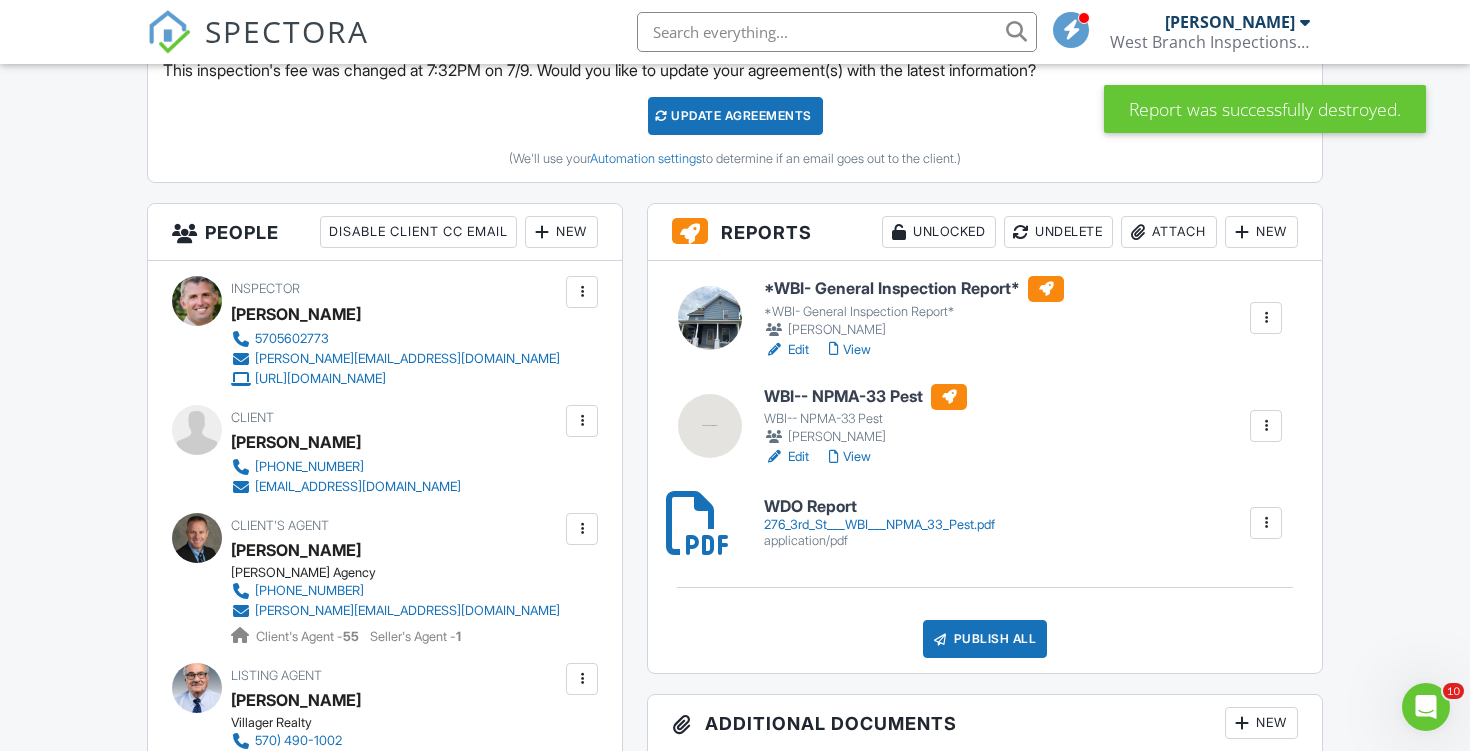 scroll, scrollTop: 657, scrollLeft: 0, axis: vertical 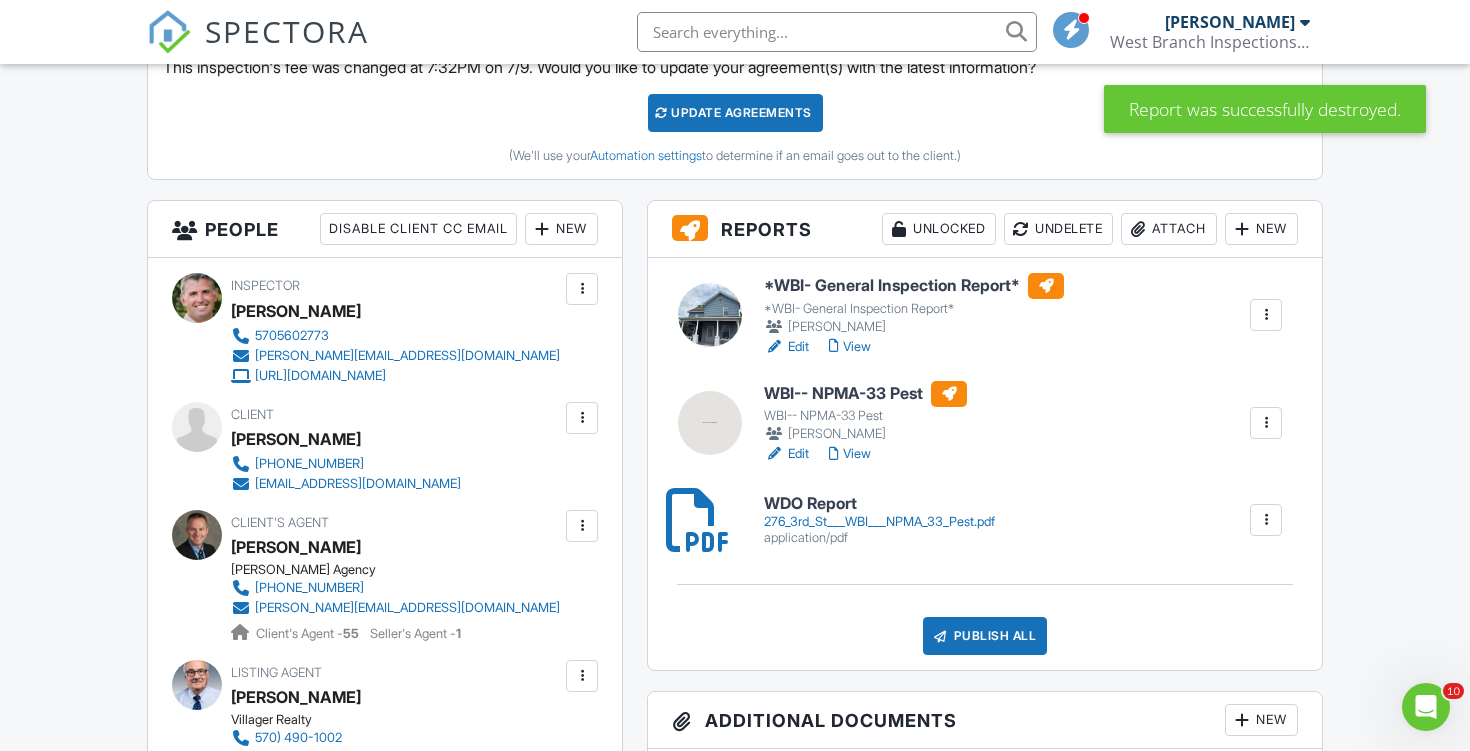click at bounding box center (1266, 423) 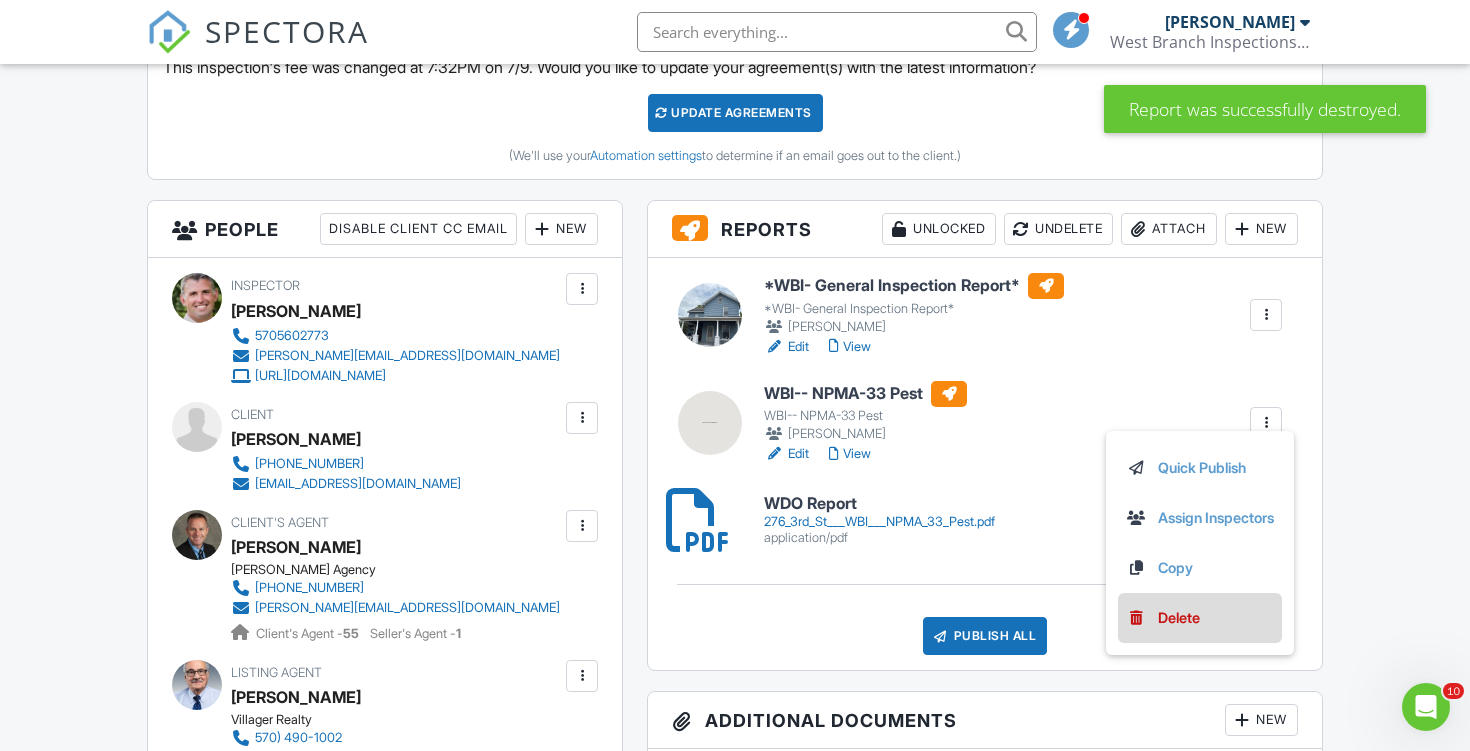 click on "Delete" at bounding box center (1179, 618) 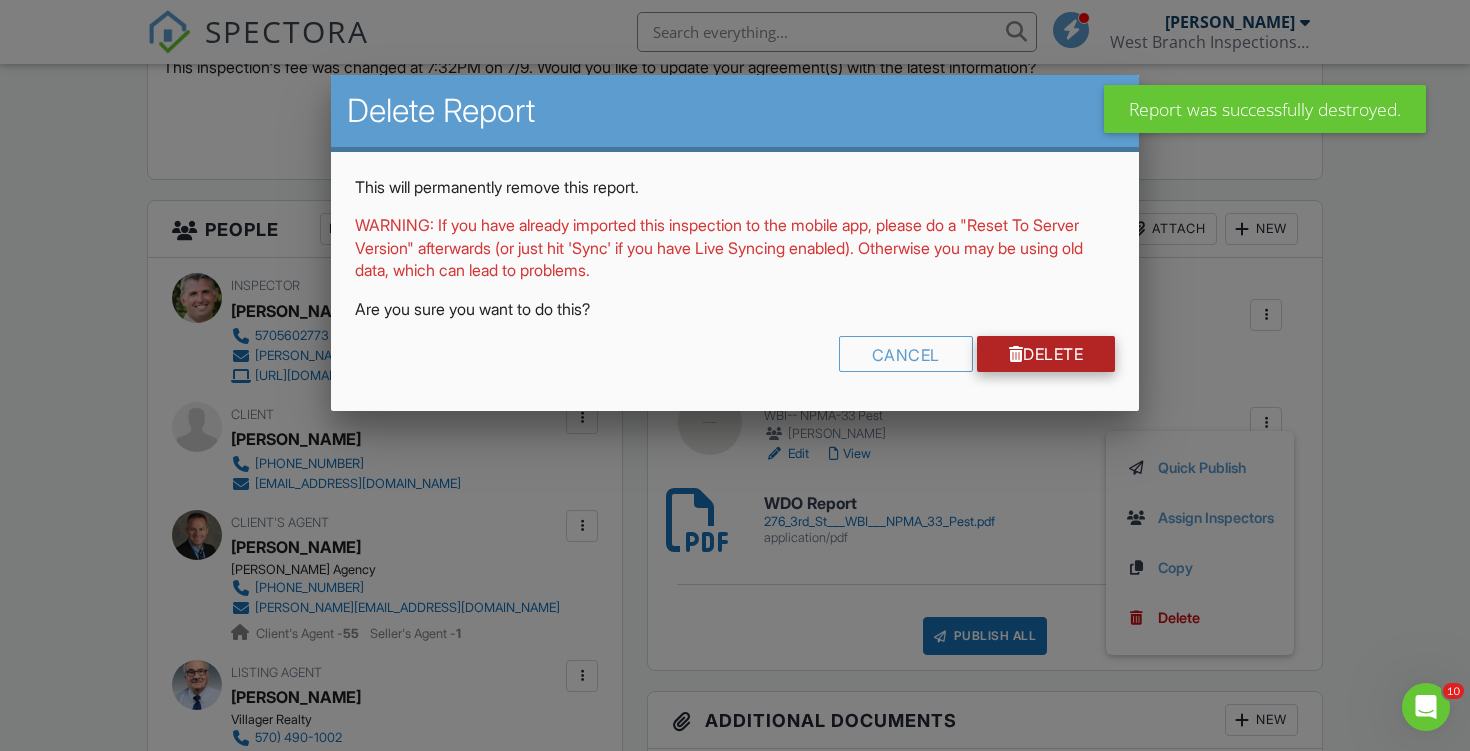 click on "Delete" at bounding box center [1046, 354] 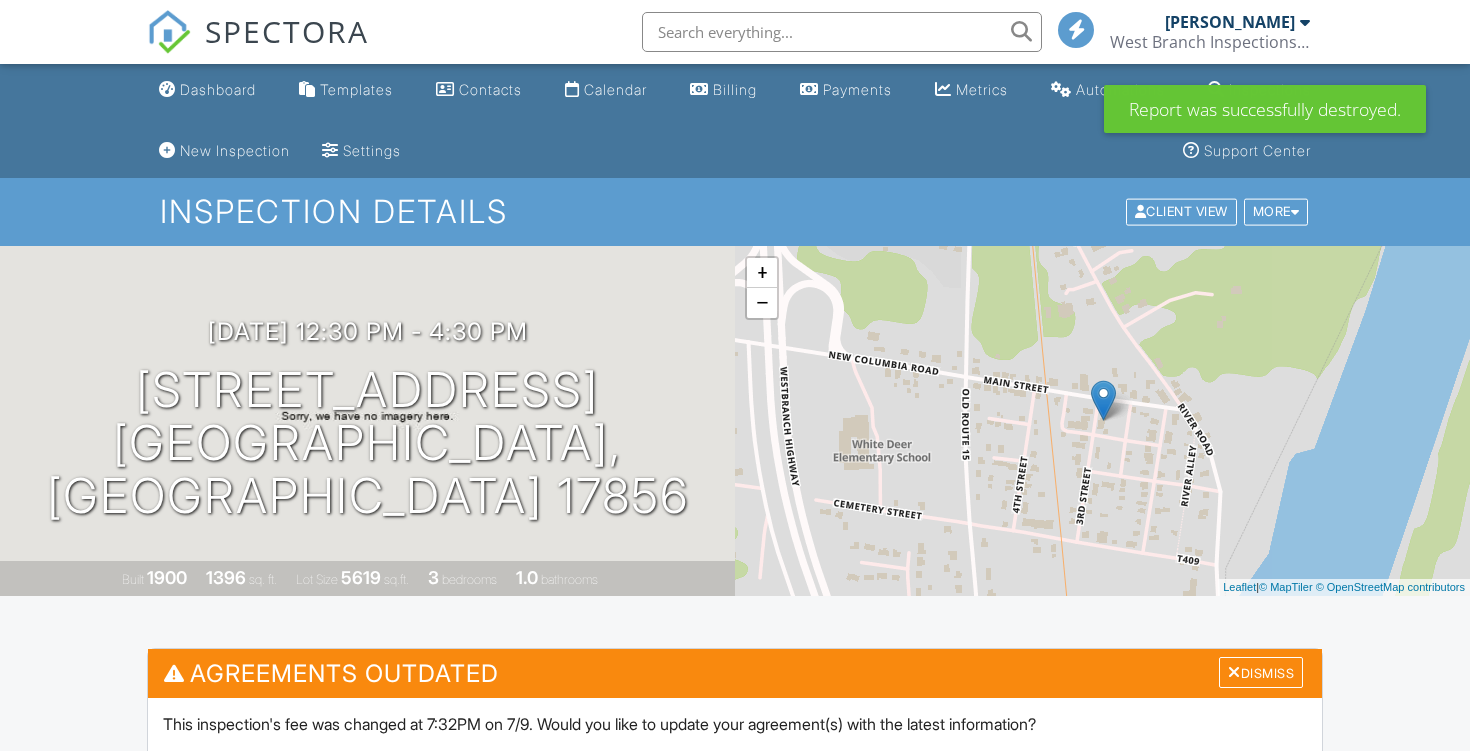 scroll, scrollTop: 0, scrollLeft: 0, axis: both 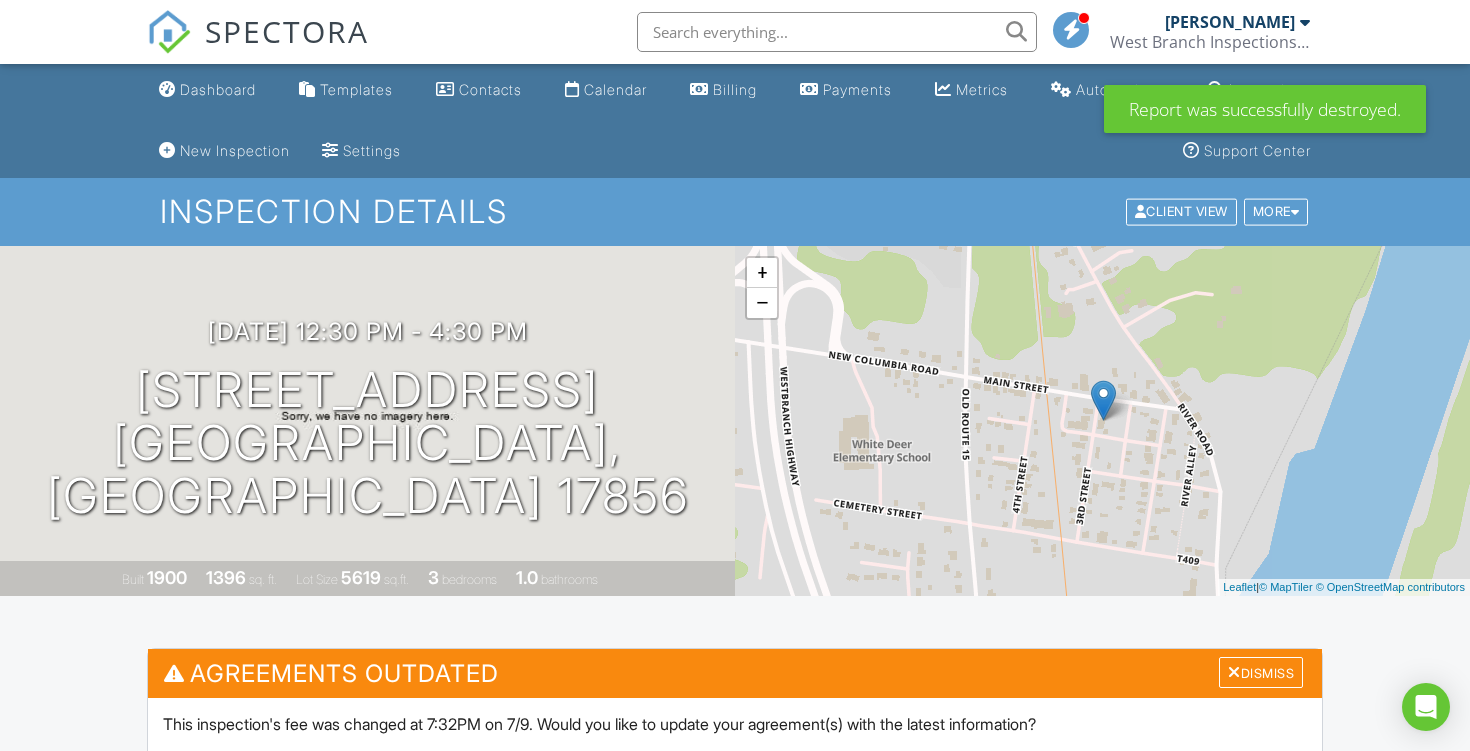 click on "Dashboard
Templates
Contacts
Calendar
Billing
Payments
Metrics
Automations
Inspections
New Inspection
Settings
Support Center
Inspection Details
Client View
More
Property Details
Reschedule
Reorder / Copy
Share
Cancel
[GEOGRAPHIC_DATA]
Print Order
Convert to V9
View Change Log
[DATE] 12:30 pm
- 4:30 pm
[STREET_ADDRESS]
[GEOGRAPHIC_DATA], [GEOGRAPHIC_DATA] 17856
Built
1900
1396
sq. ft.
Lot Size
5619
sq.ft.
3
bedrooms
1.0
bathrooms
+ − Leaflet  |  © MapTiler   © OpenStreetMap contributors
All emails and texts are disabled for this inspection!
Turn on emails and texts
Turn on and Requeue Notifications
Agreements Outdated
Dismiss" at bounding box center [735, 2198] 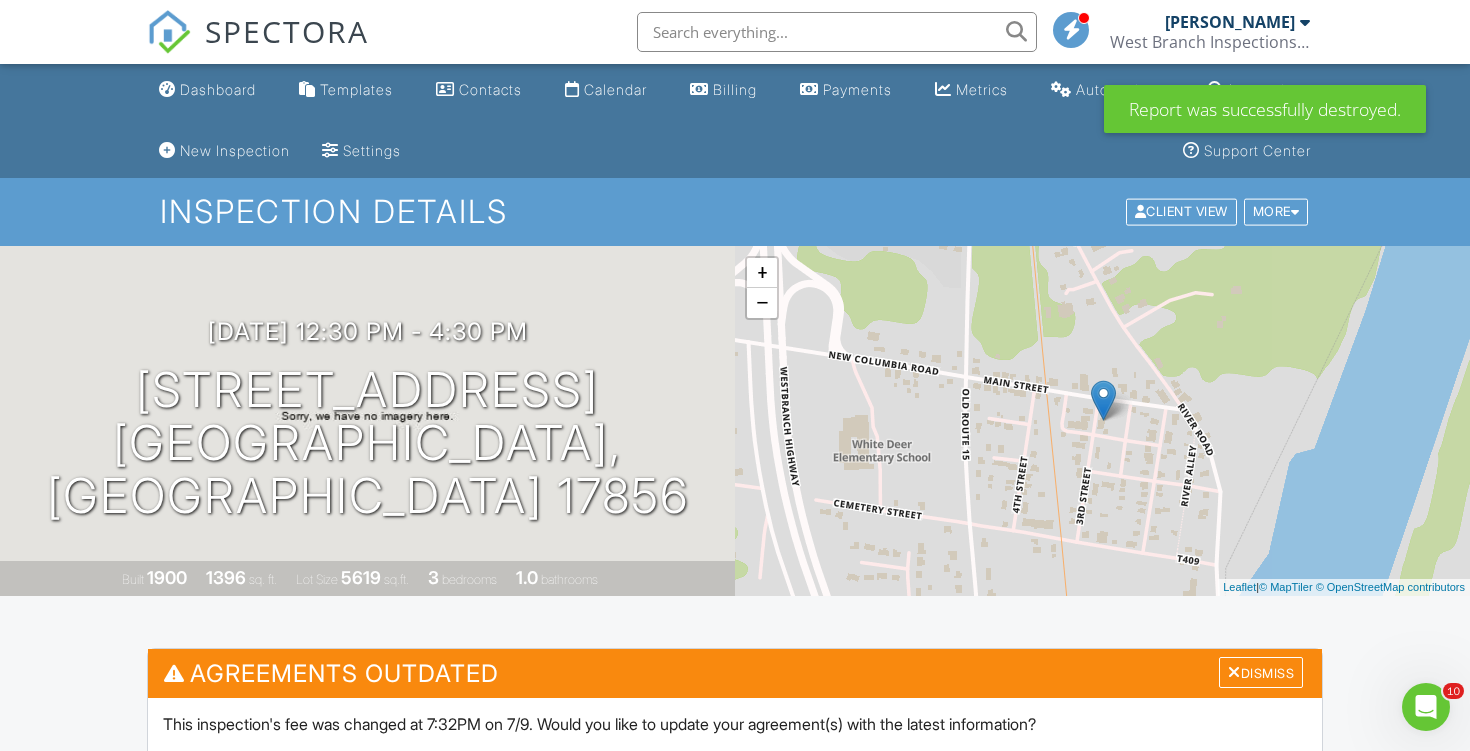 scroll, scrollTop: 0, scrollLeft: 0, axis: both 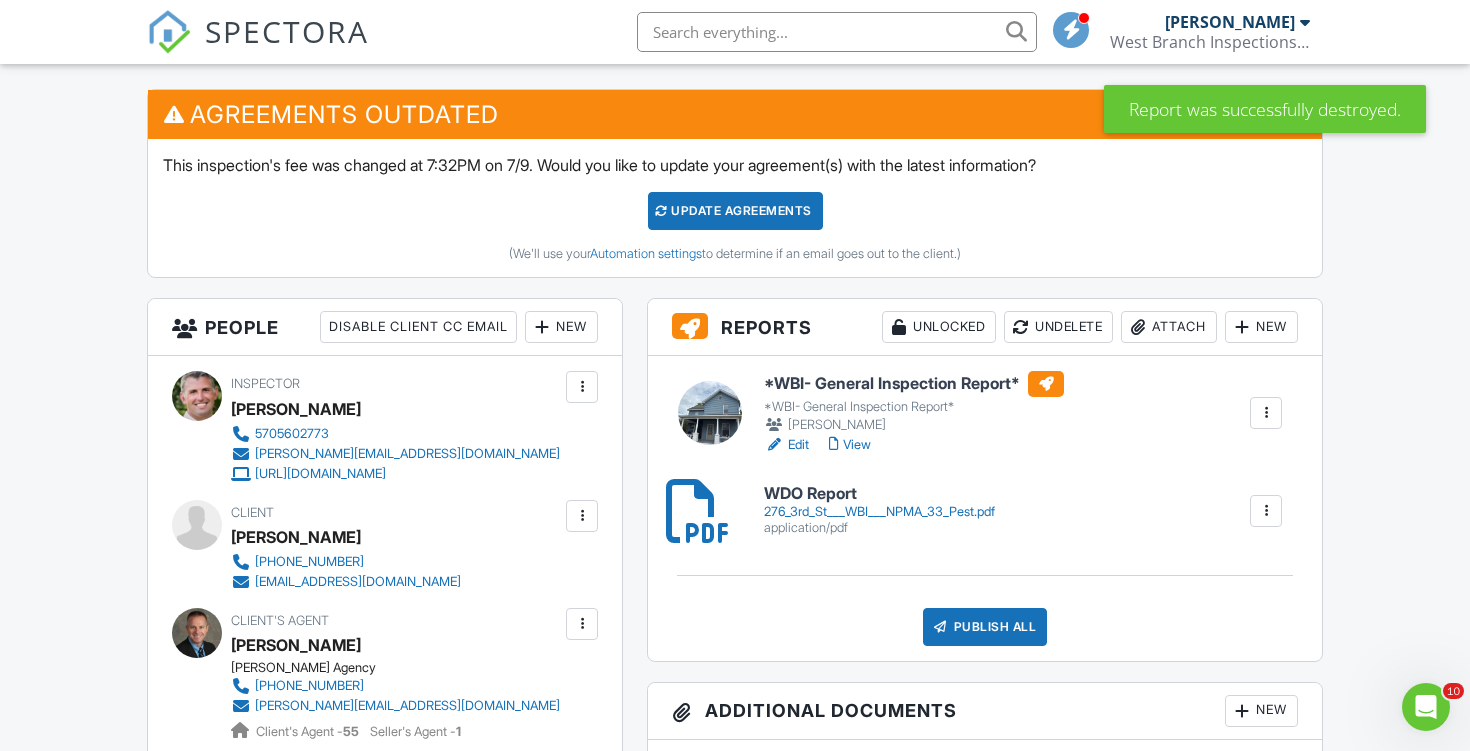 click on "View" at bounding box center [850, 445] 